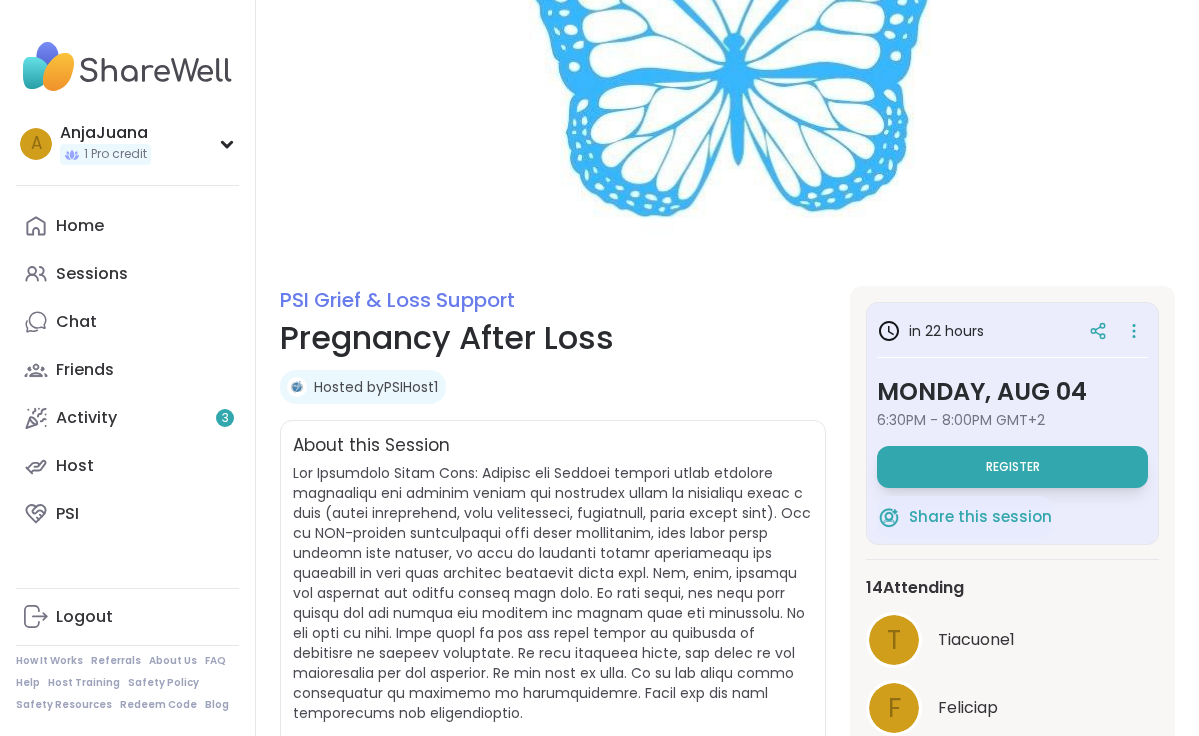 scroll, scrollTop: 0, scrollLeft: 0, axis: both 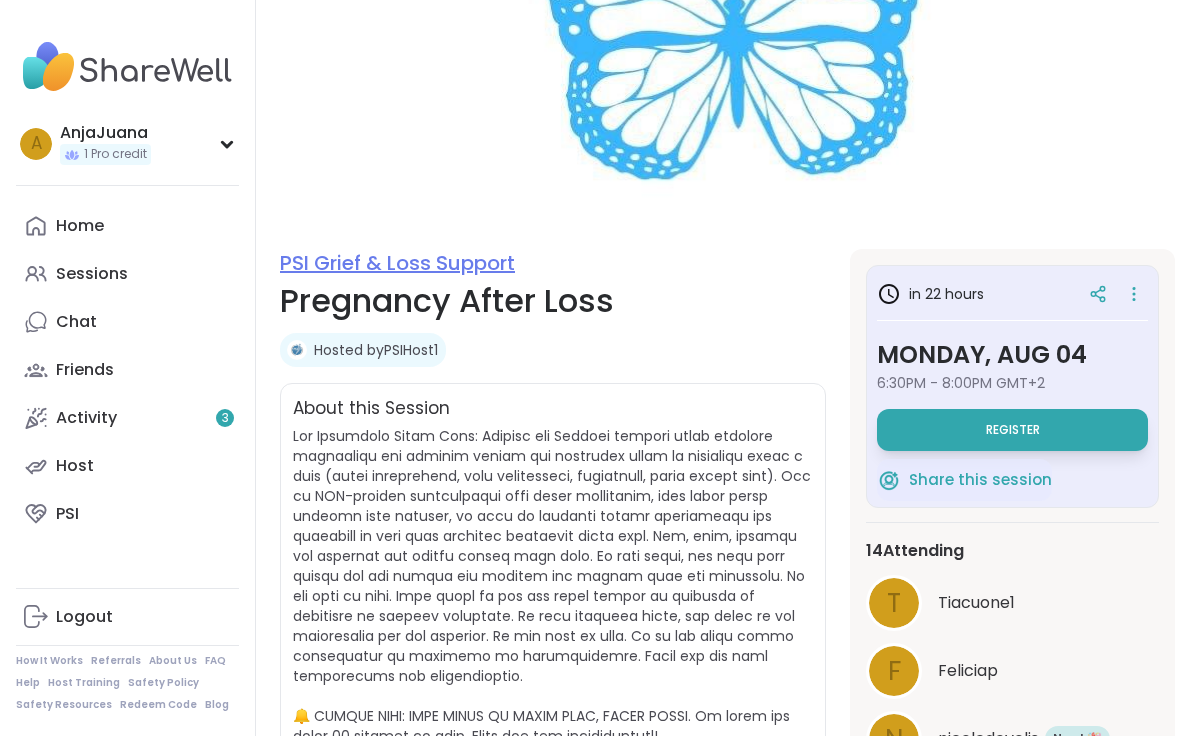 click on "PSI Grief & Loss Support" at bounding box center (397, 263) 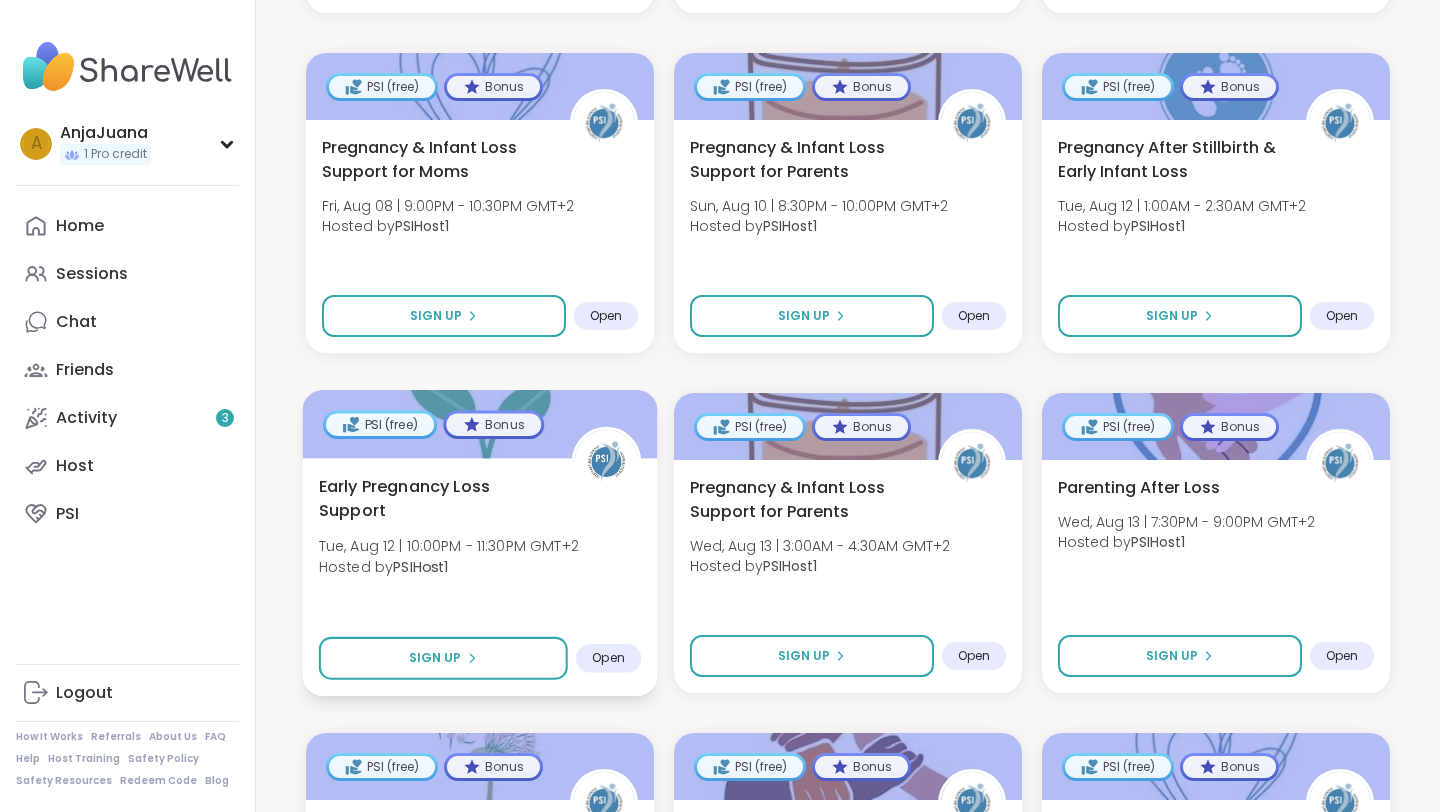 scroll, scrollTop: 1134, scrollLeft: 0, axis: vertical 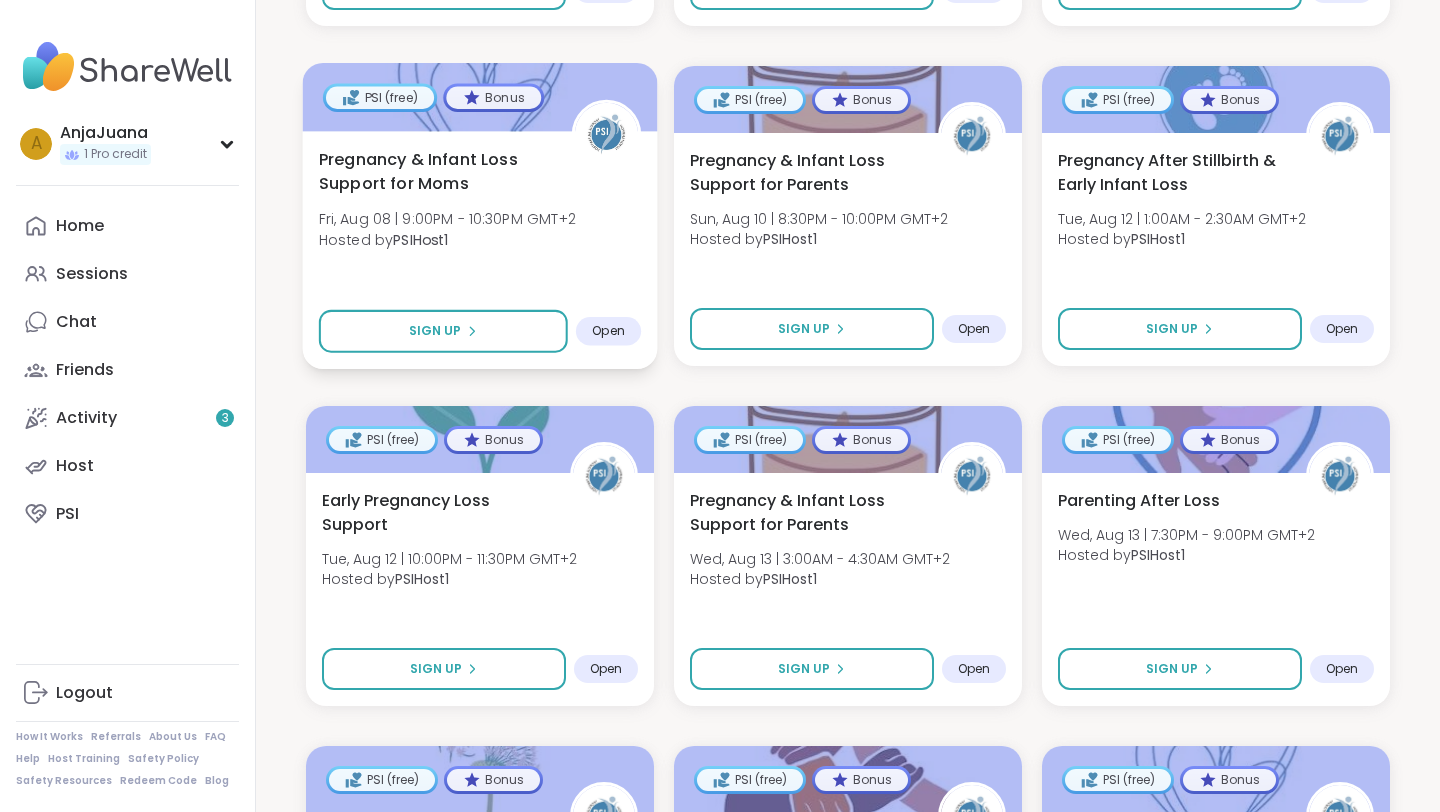 click on "Pregnancy & Infant Loss Support for Moms Fri, Aug 08 | 9:00PM - 10:30PM GMT+2 Hosted by  PSIHost1" at bounding box center [480, 204] 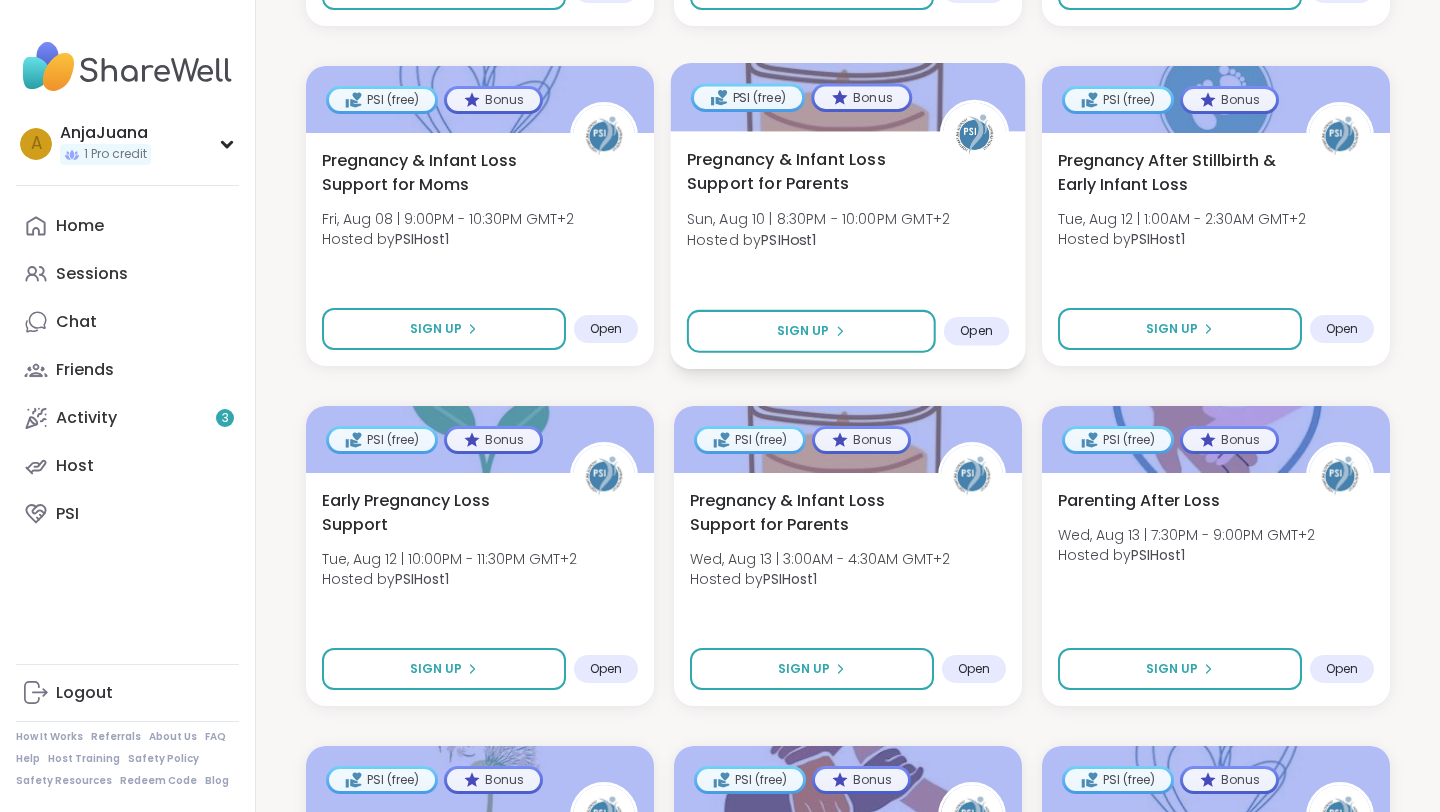 click on "Pregnancy & Infant Loss Support for Parents" at bounding box center (802, 171) 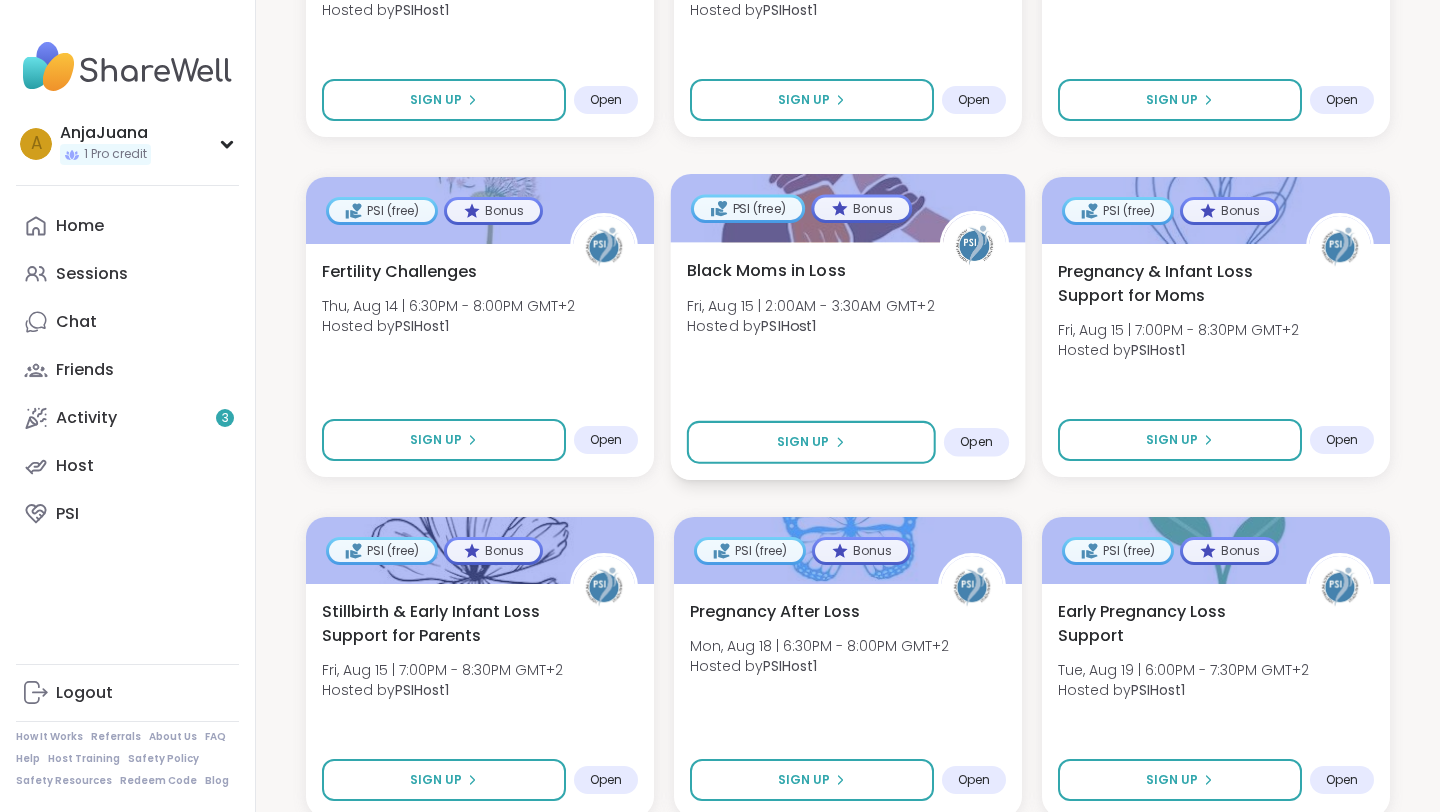 scroll, scrollTop: 1706, scrollLeft: 0, axis: vertical 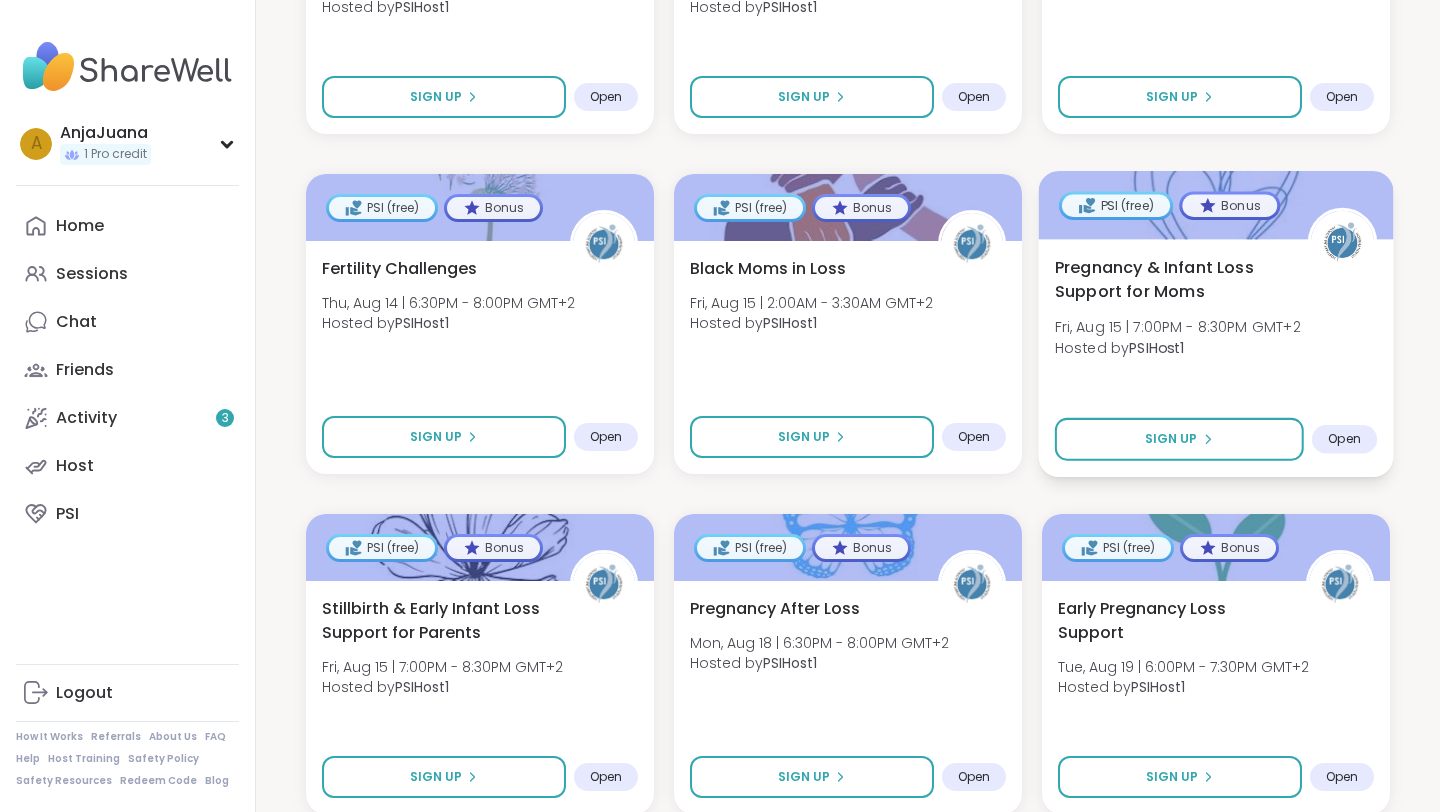 click on "Pregnancy & Infant Loss Support for Moms" at bounding box center [1170, 279] 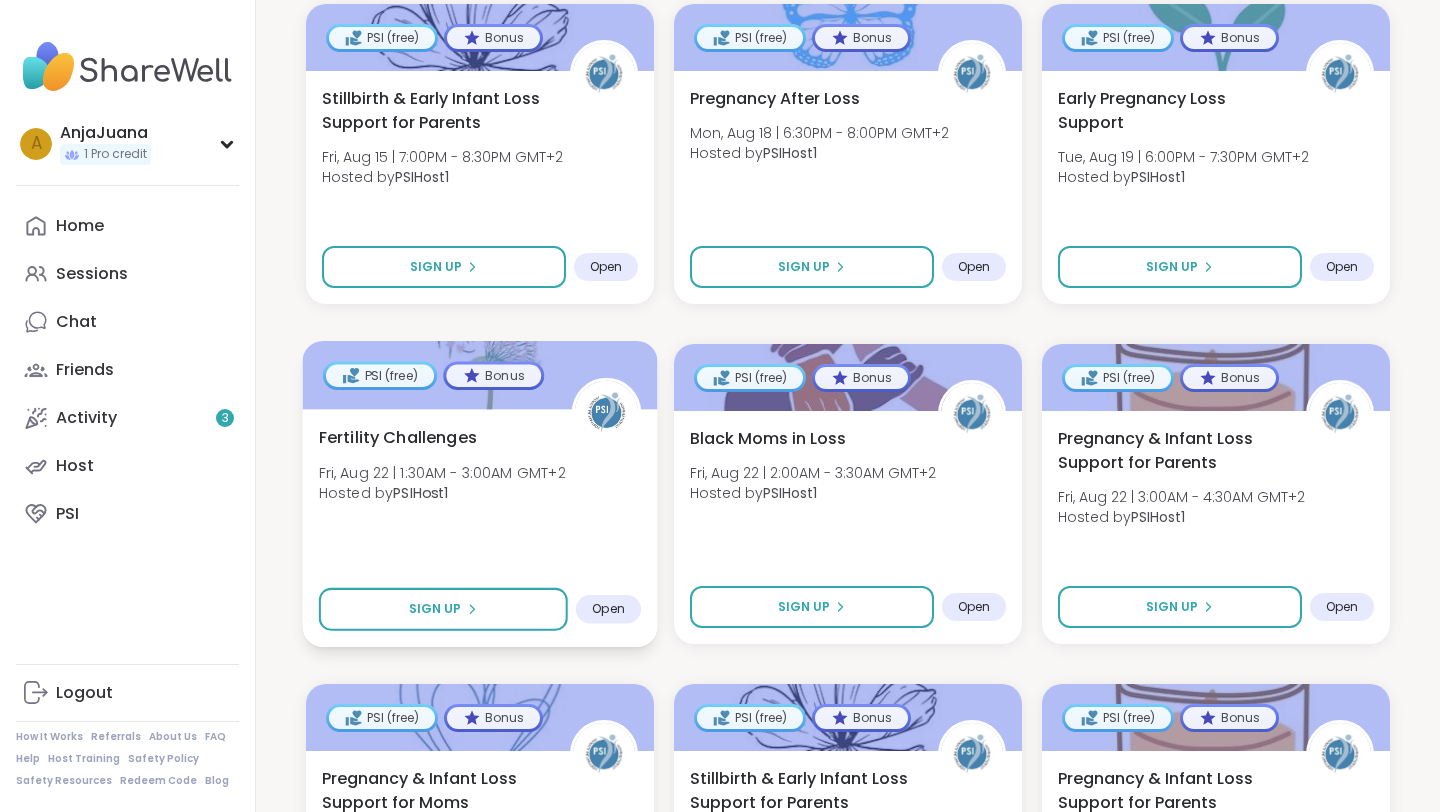 scroll, scrollTop: 2217, scrollLeft: 0, axis: vertical 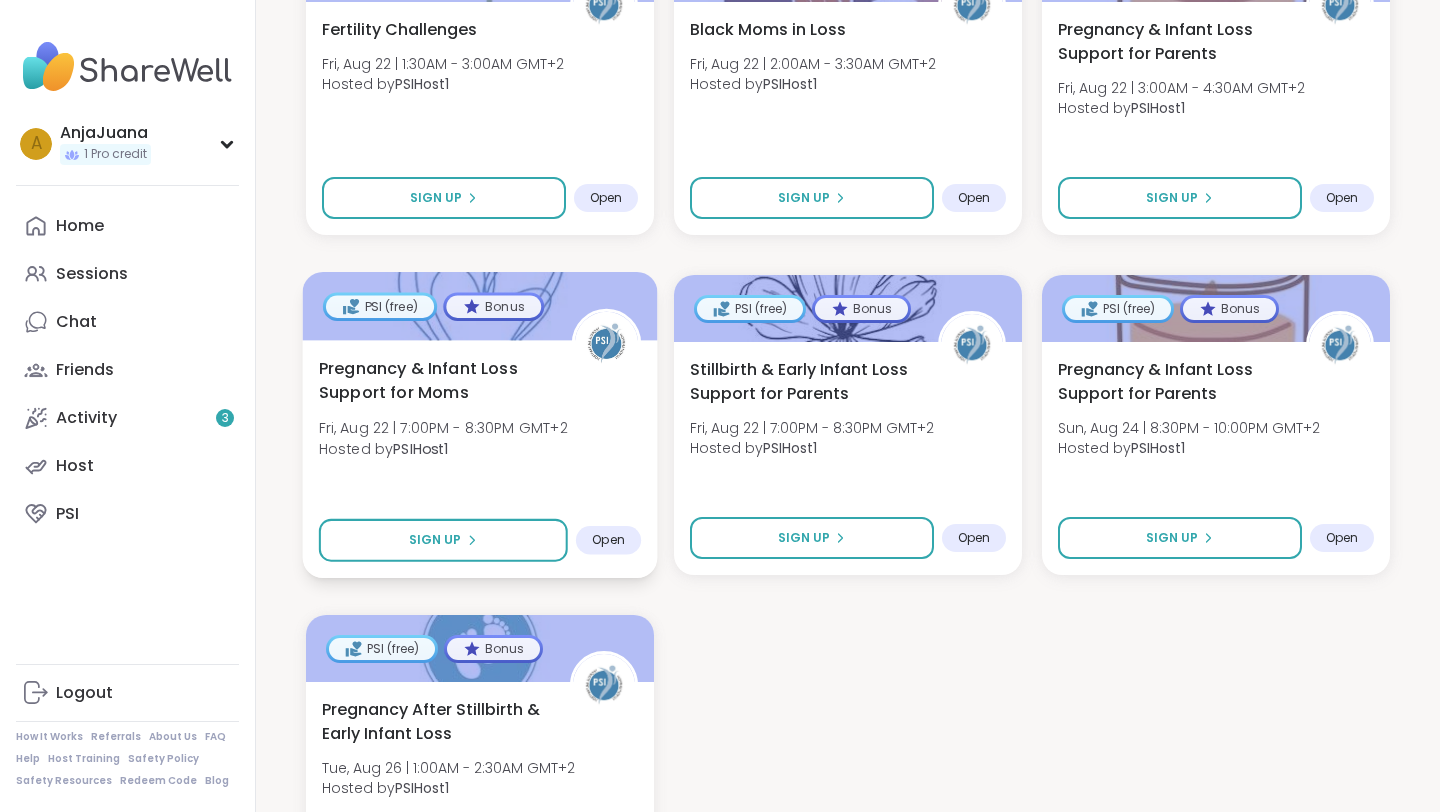 click on "Pregnancy & Infant Loss Support for Moms" at bounding box center [434, 380] 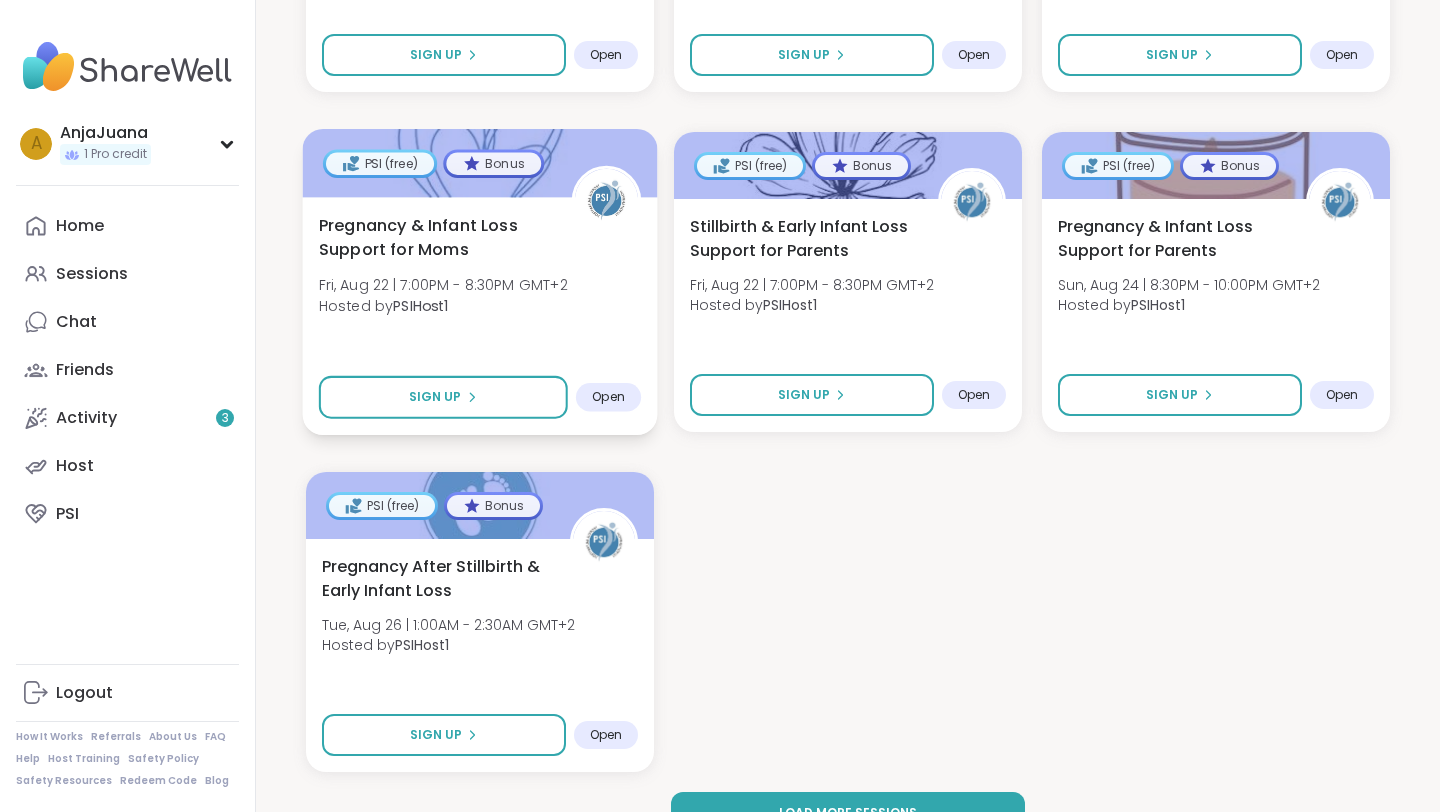 scroll, scrollTop: 2775, scrollLeft: 0, axis: vertical 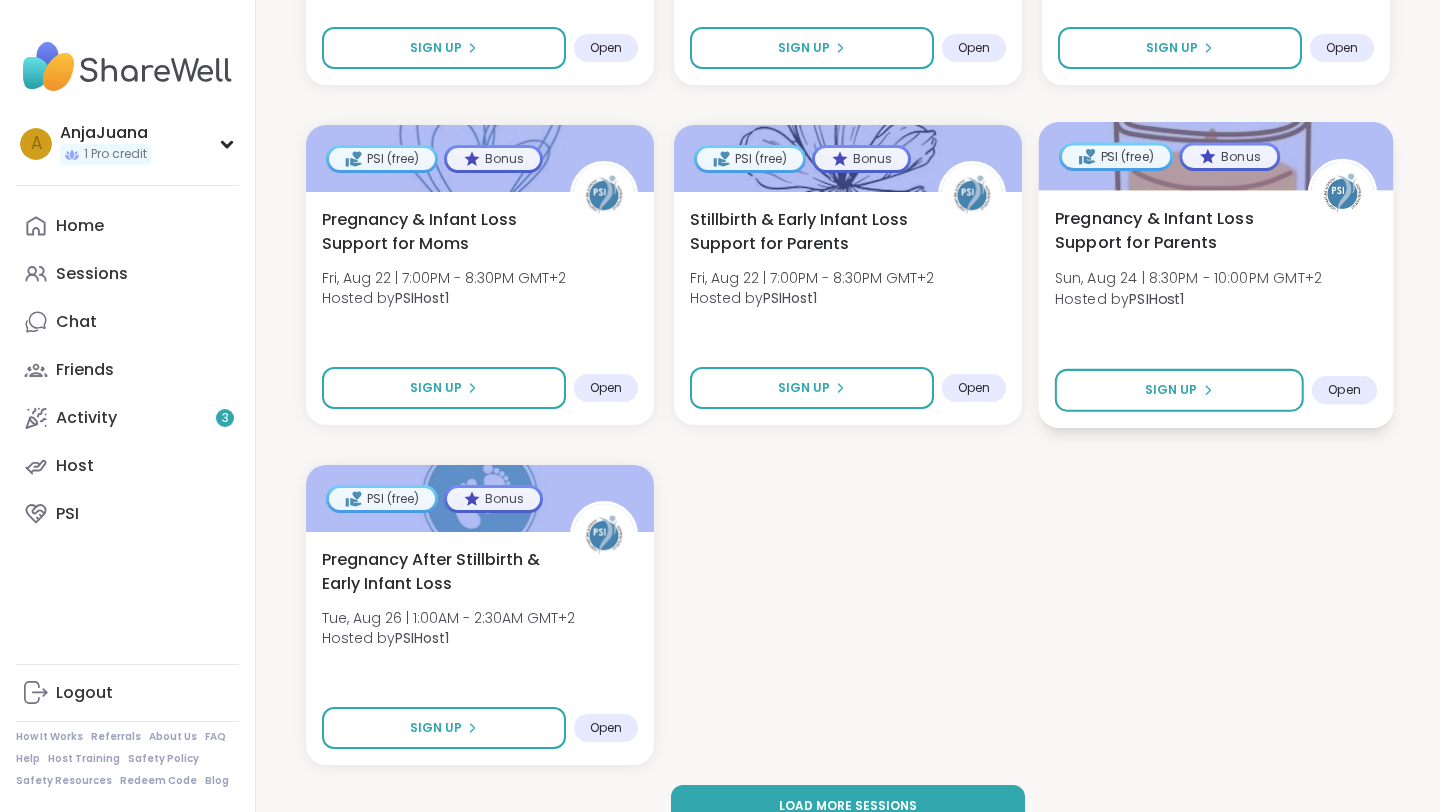 click on "Pregnancy & Infant Loss Support for Parents" at bounding box center [1170, 230] 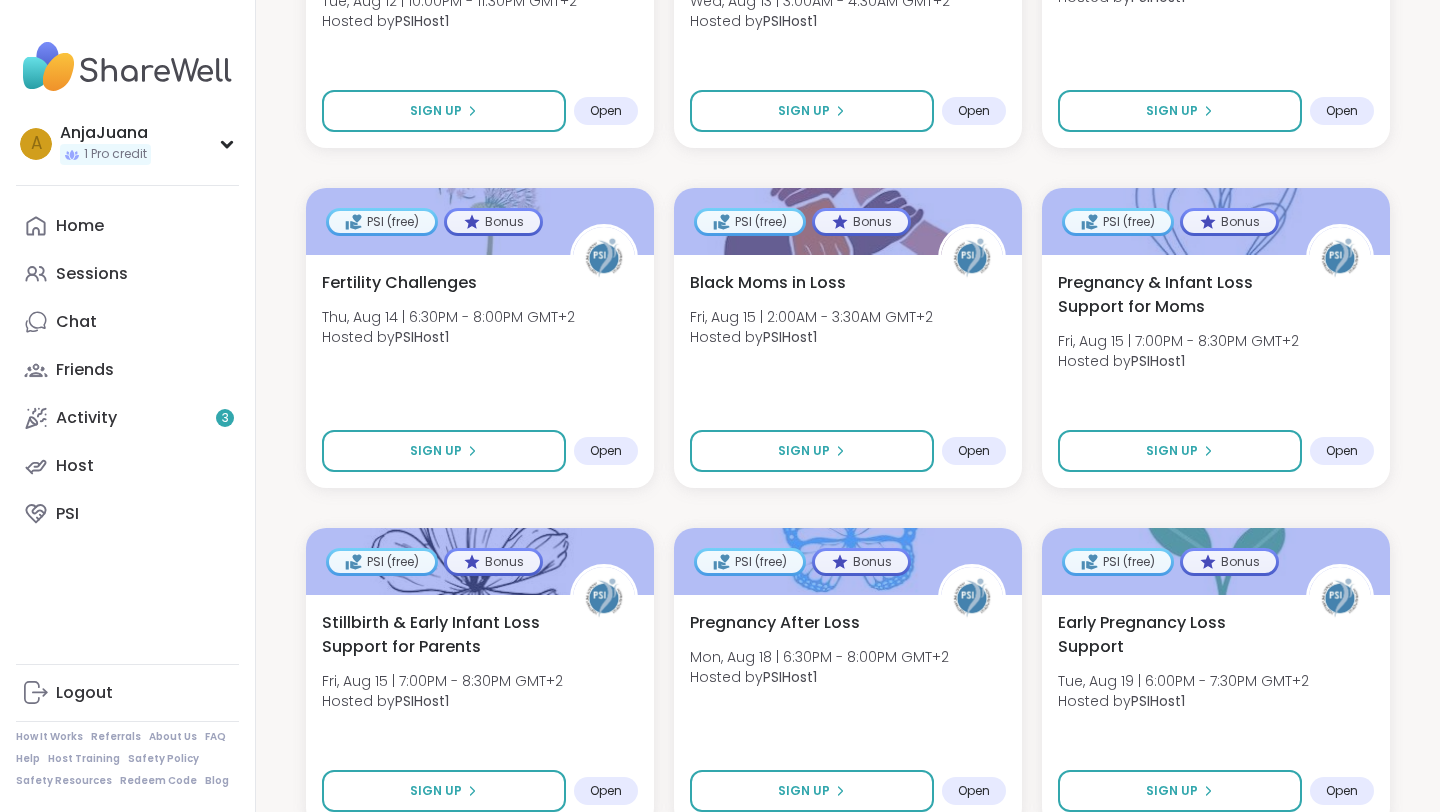 scroll, scrollTop: 1642, scrollLeft: 0, axis: vertical 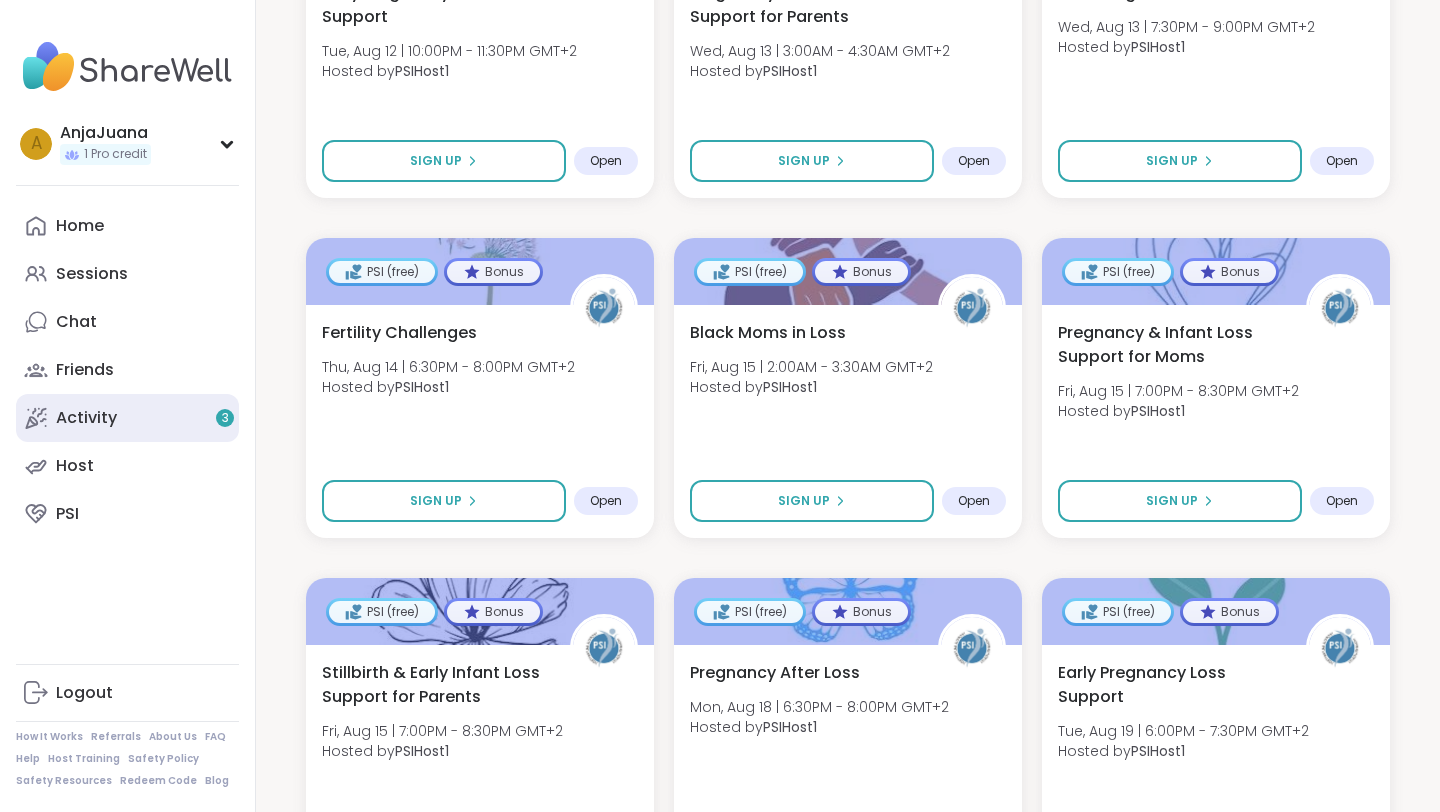 click on "Activity 3" at bounding box center (127, 418) 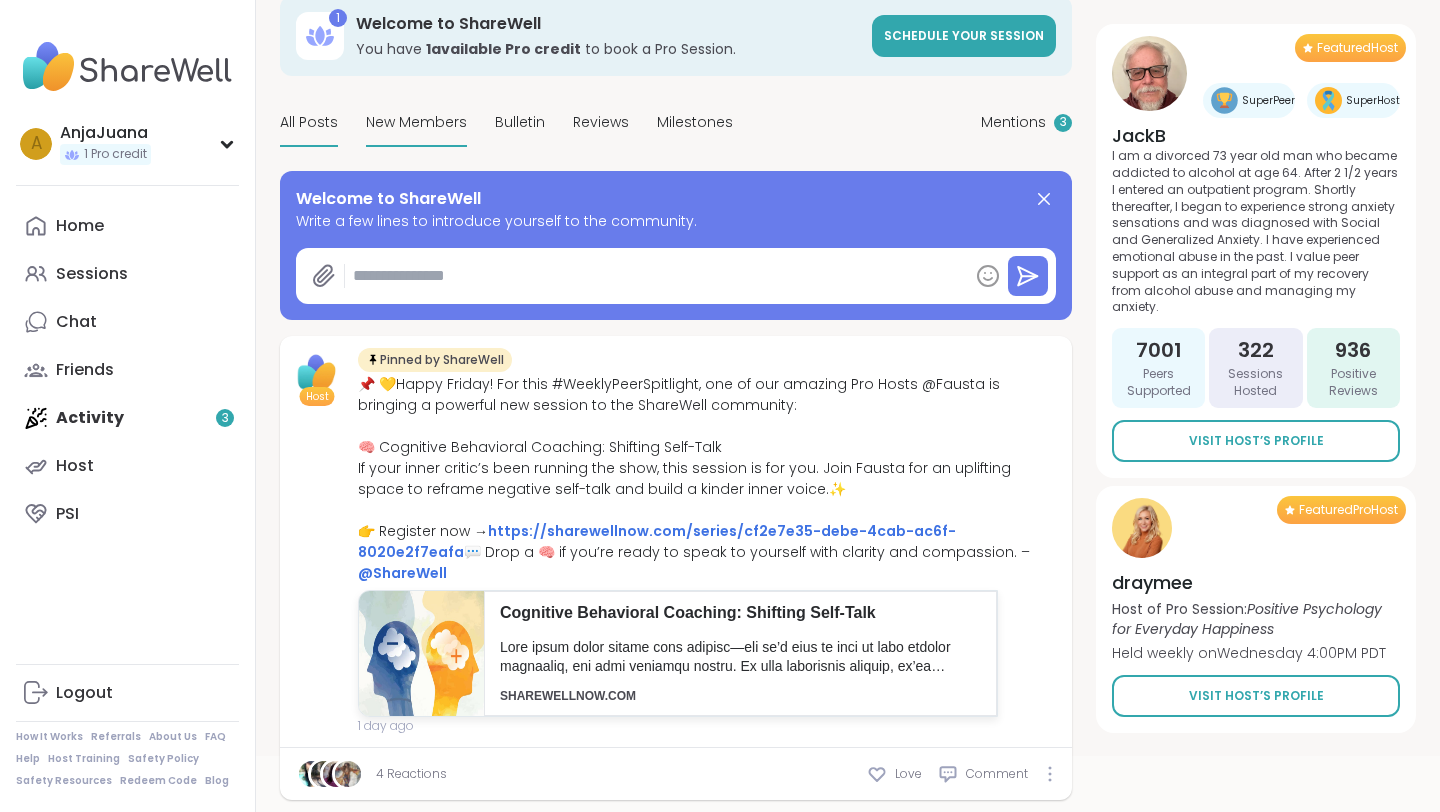 scroll, scrollTop: 103, scrollLeft: 0, axis: vertical 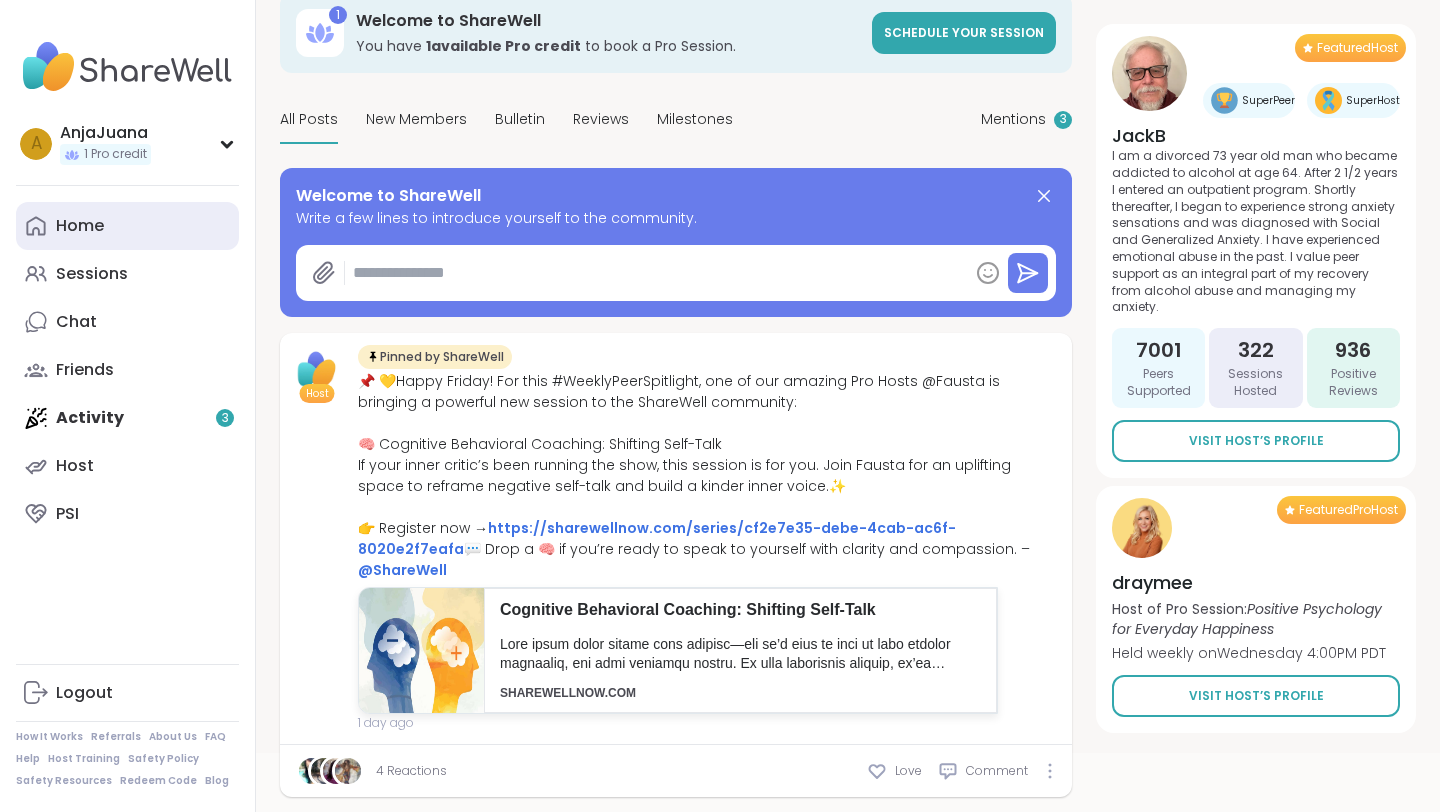 click on "Home" at bounding box center (127, 226) 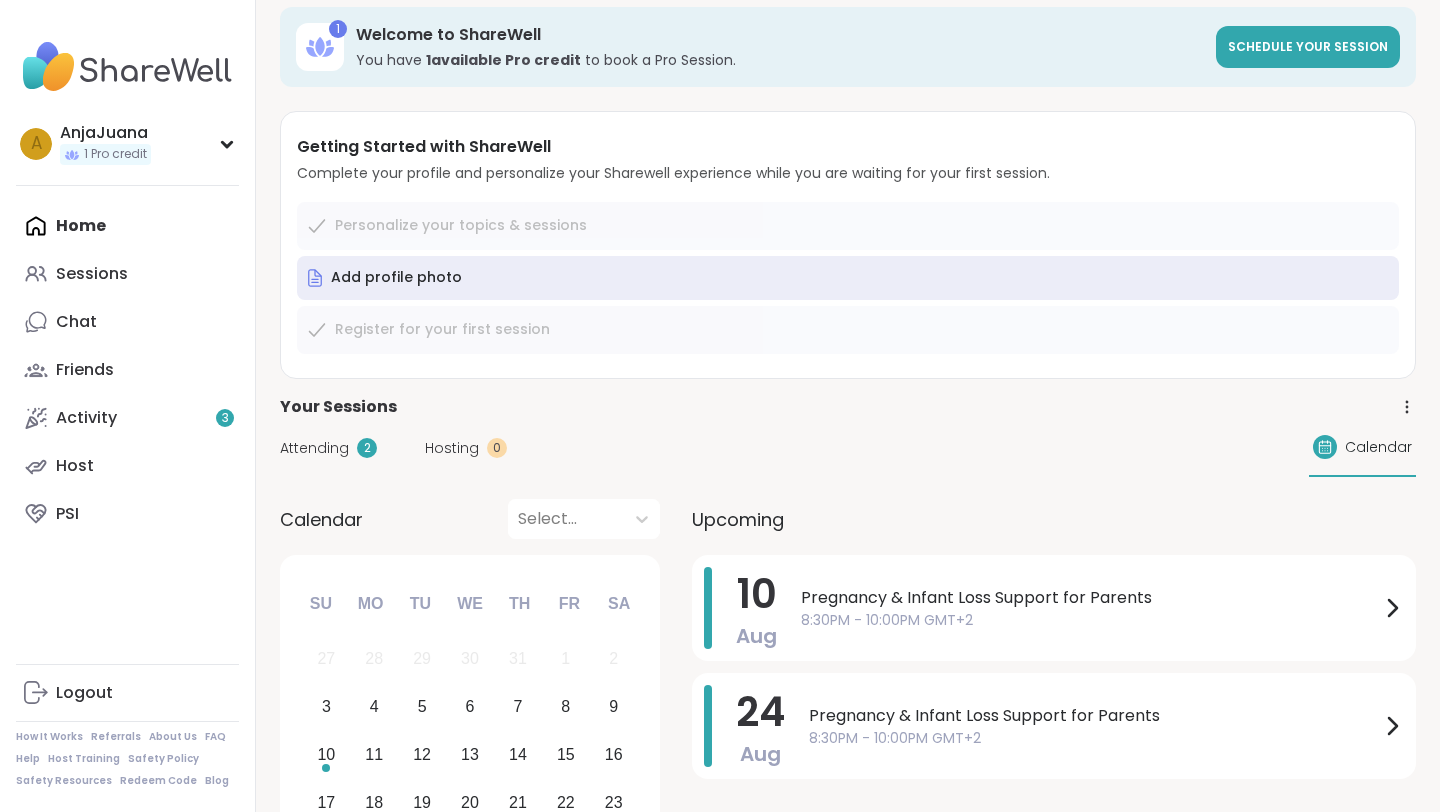 scroll, scrollTop: 0, scrollLeft: 0, axis: both 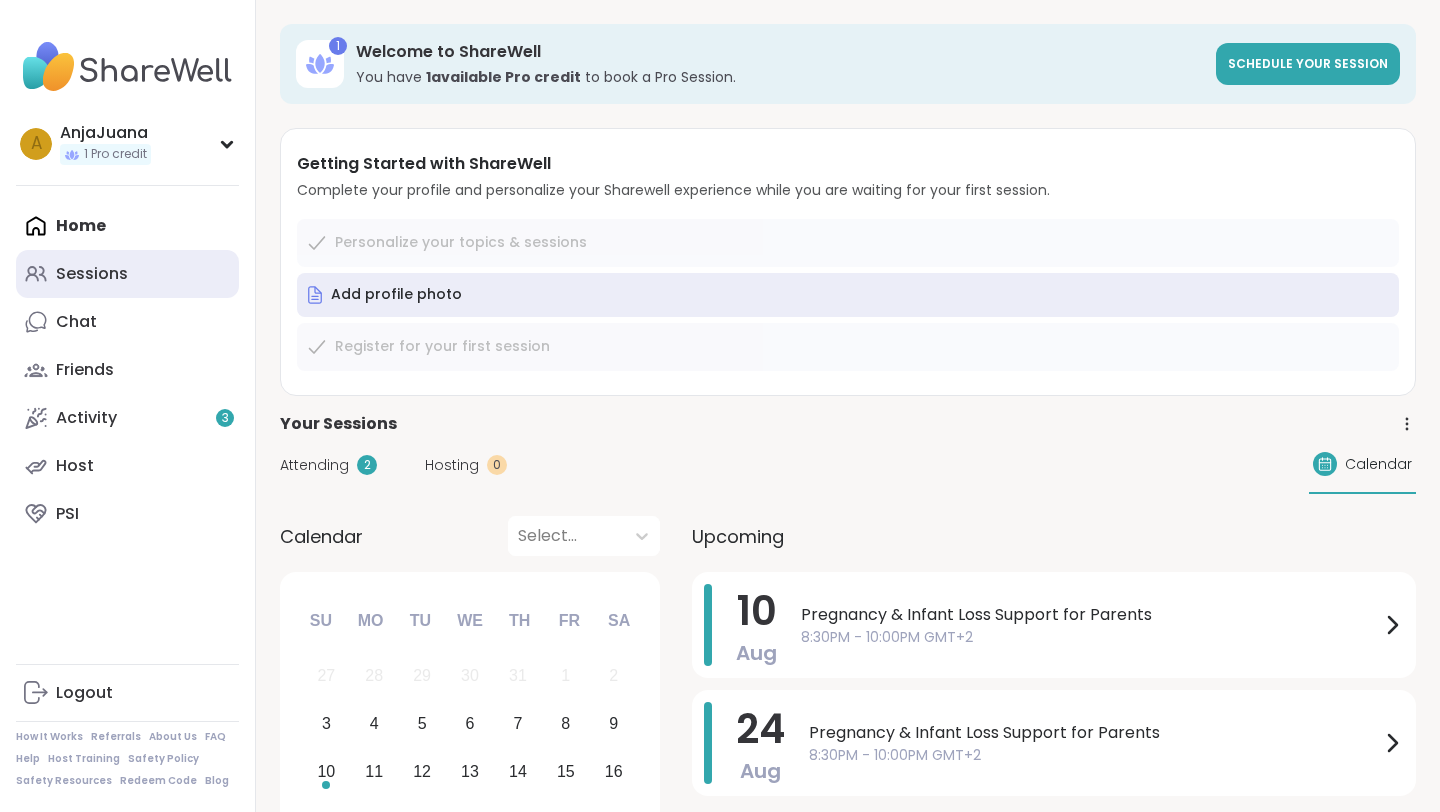click on "Sessions" at bounding box center [127, 274] 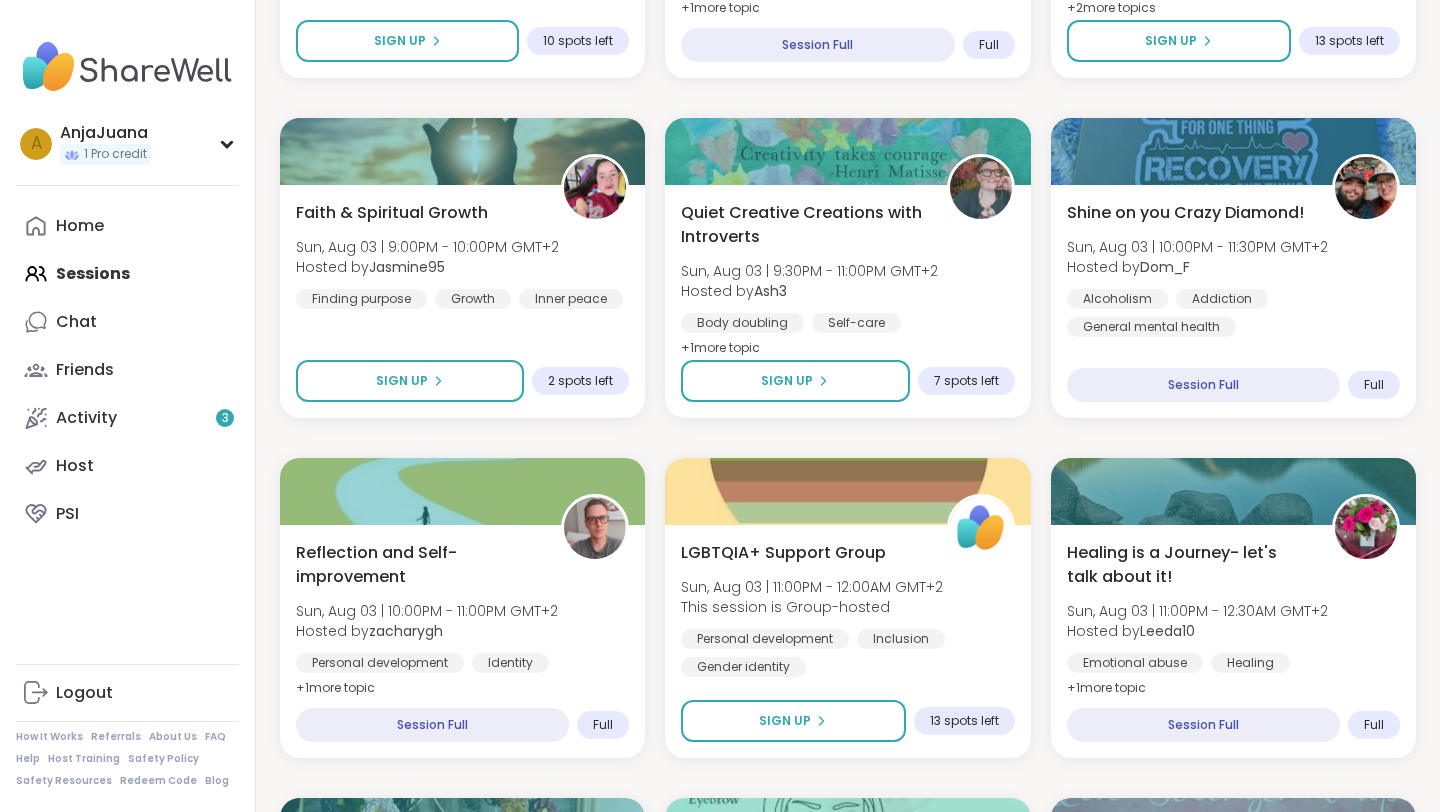 scroll, scrollTop: 1311, scrollLeft: 0, axis: vertical 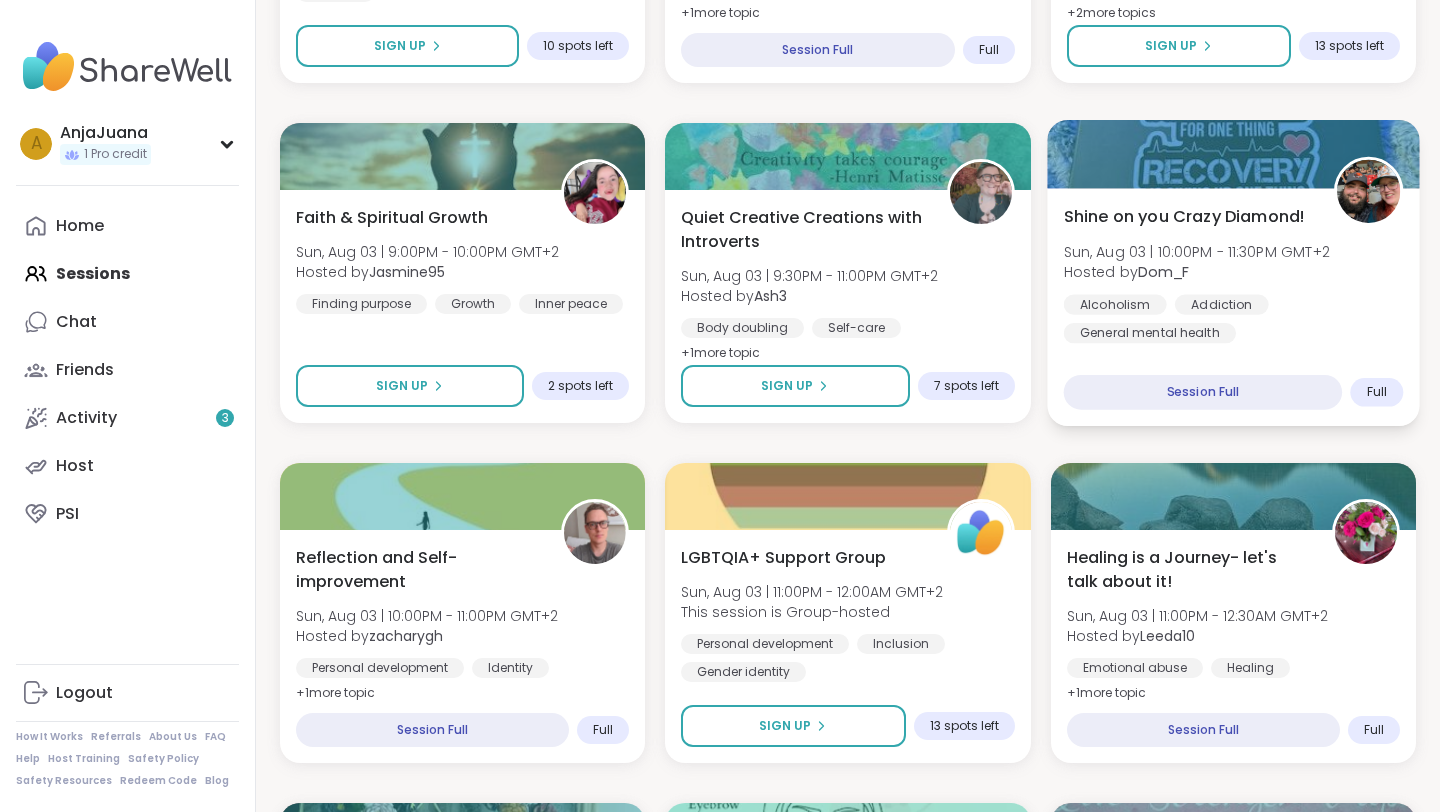 click on "Shine on you Crazy Diamond!" at bounding box center (1184, 216) 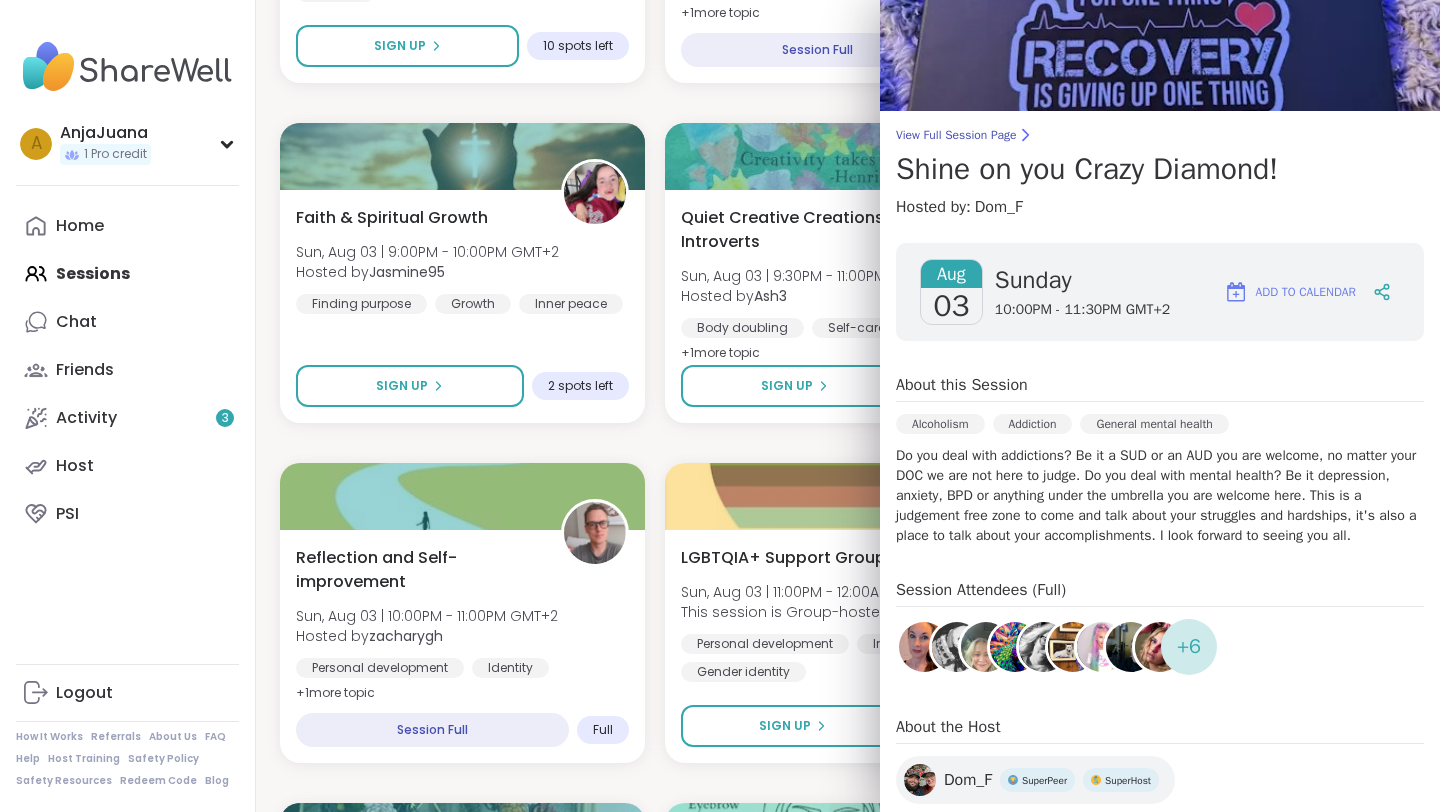 scroll, scrollTop: 53, scrollLeft: 0, axis: vertical 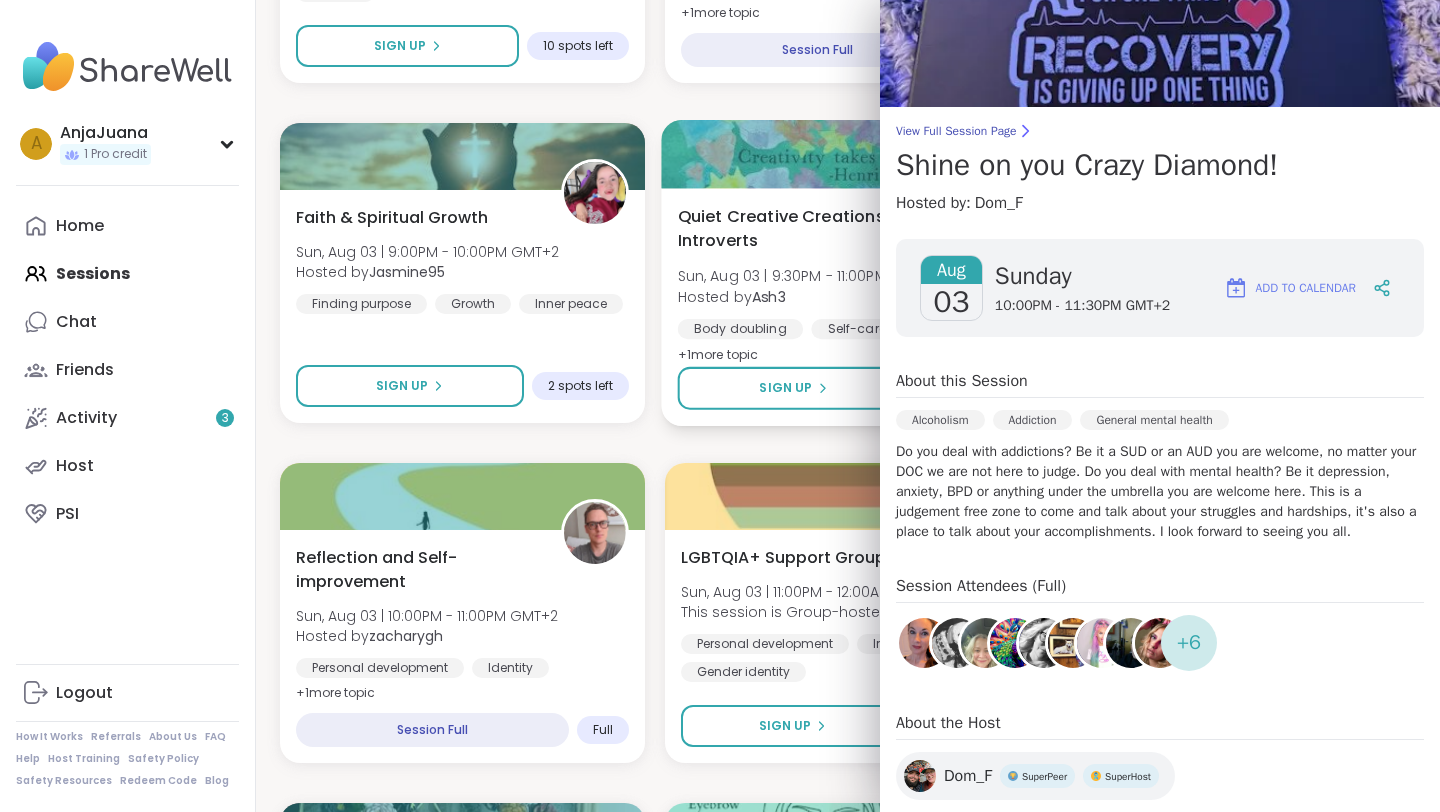 click on "Quiet Creative Creations with Introverts Sun, Aug 03 | 9:30PM - 11:00PM GMT+2 Hosted by  Ash3 Body doubling Self-care Healthy habits + 1  more topic Sign Up 7 spots left" at bounding box center (848, 307) 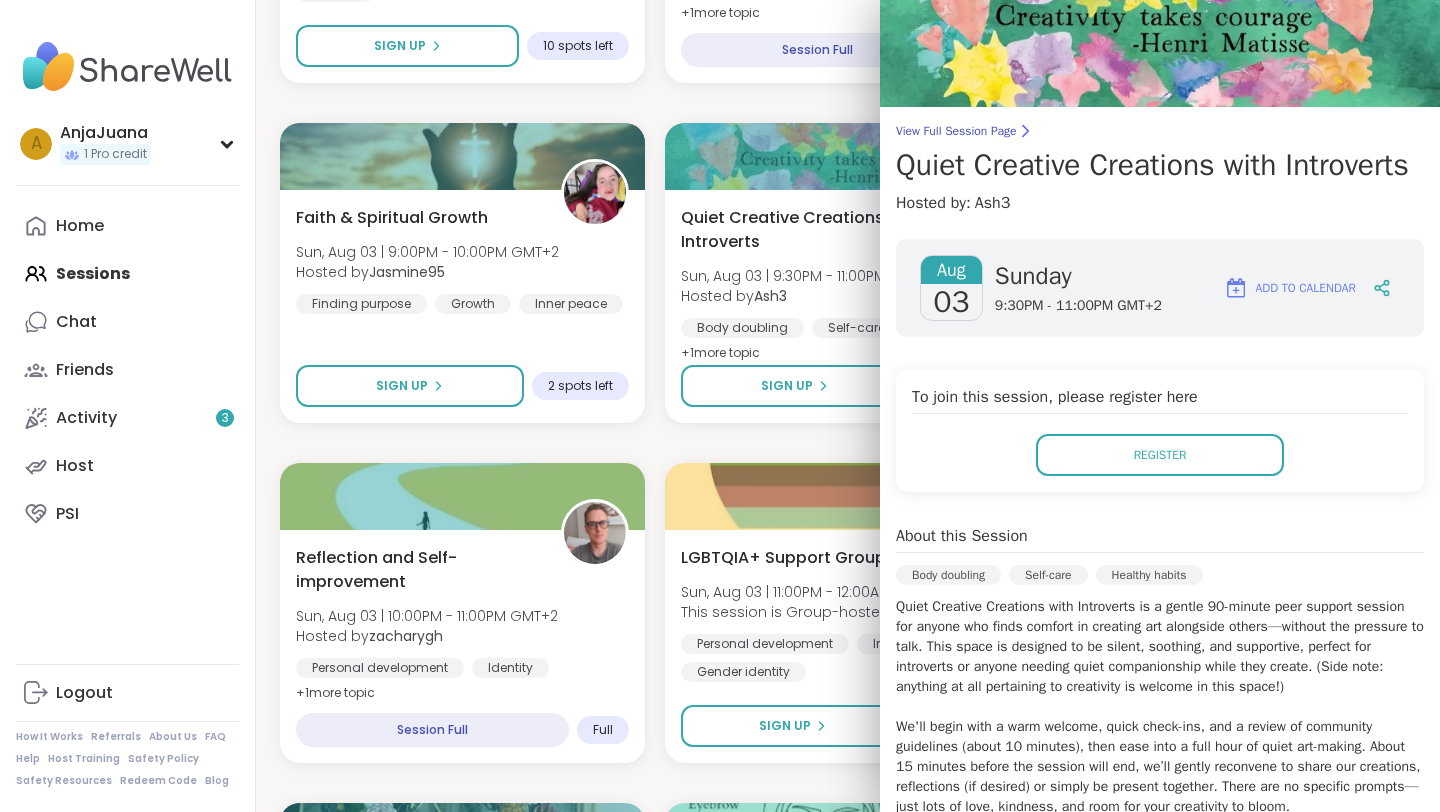 click on "Rediscovering YOU, after Divorce Sun, Aug 03 | 7:00PM - 8:00PM GMT+2 This session is Group-hosted Going through divorce Relationship struggles Divorce recovery + 2  more topic s SESSION LIVE Come over to my house Sun, Aug 03 | 7:00PM - 8:30PM GMT+2 Hosted by  elianaahava2022 Anxiety Loneliness Depression SESSION LIVE Pro Session From Self-Criticism to Self-Love Sun, Aug 03 | 7:00PM - 8:00PM GMT+2 Hosted by  Fausta Self-esteem General mental health Identity + 1  more topic SESSION LIVE Navigating Change in Uncertain Days Sun, Aug 03 | 8:00PM - 9:00PM GMT+2 Hosted by  maria_nova Personal development Burnout Anxiety + 1  more topic Session Full Full Eastern Medicine Wellness Sun, Aug 03 | 8:00PM - 9:00PM GMT+2 Hosted by  RobertJangchup Self-care Meditation Breathwork Session Full Full New Host! 🎉 Let's Talk Lifestyle Sun, Aug 03 | 8:00PM - 9:30PM GMT+2 Hosted by  LuiBliss87 Finding purpose Vision building Self reflection Sign Up 7 spots left New Host! 🎉 Story telling  Hosted by  Shaywolf22 Self-care" at bounding box center (848, 1123) 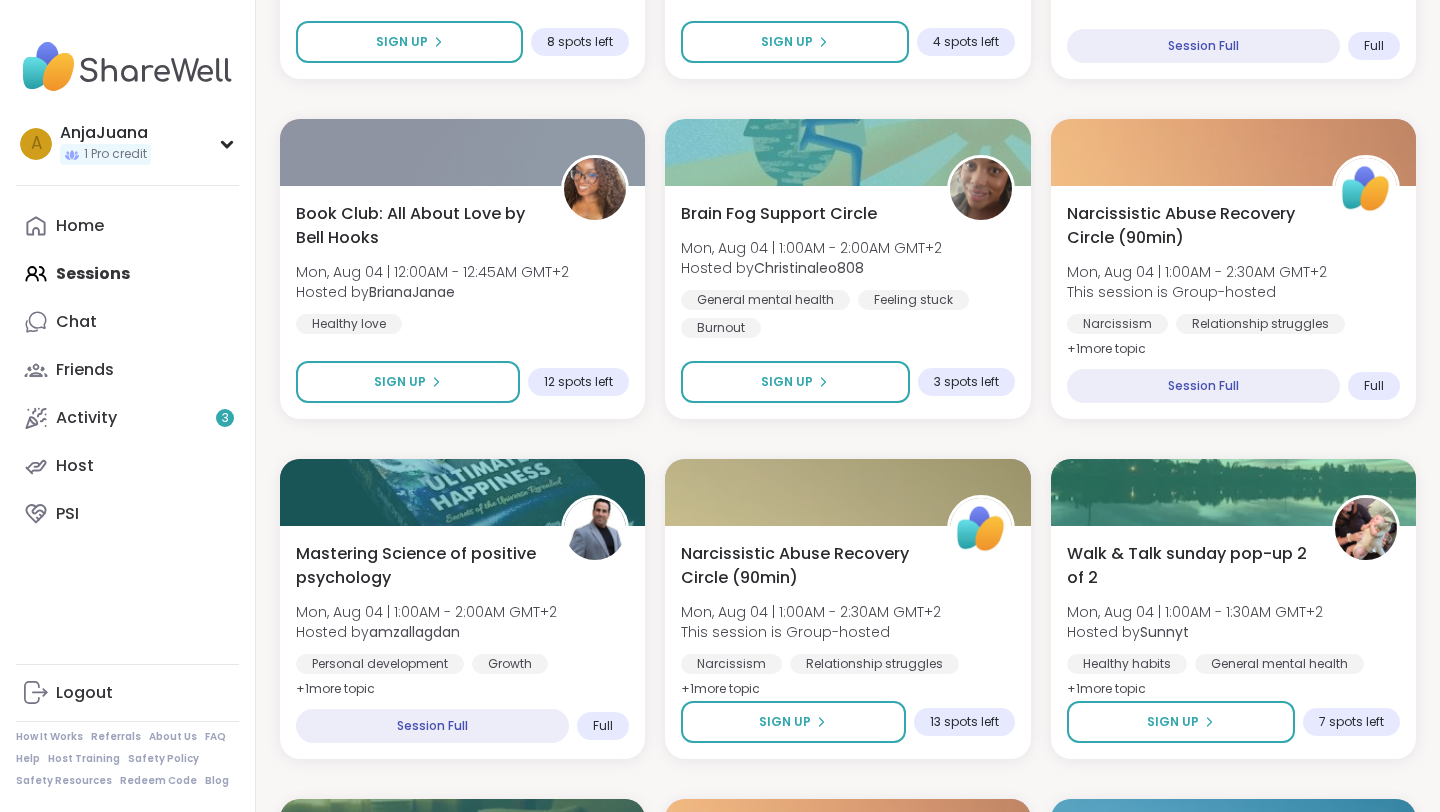 scroll, scrollTop: 2347, scrollLeft: 0, axis: vertical 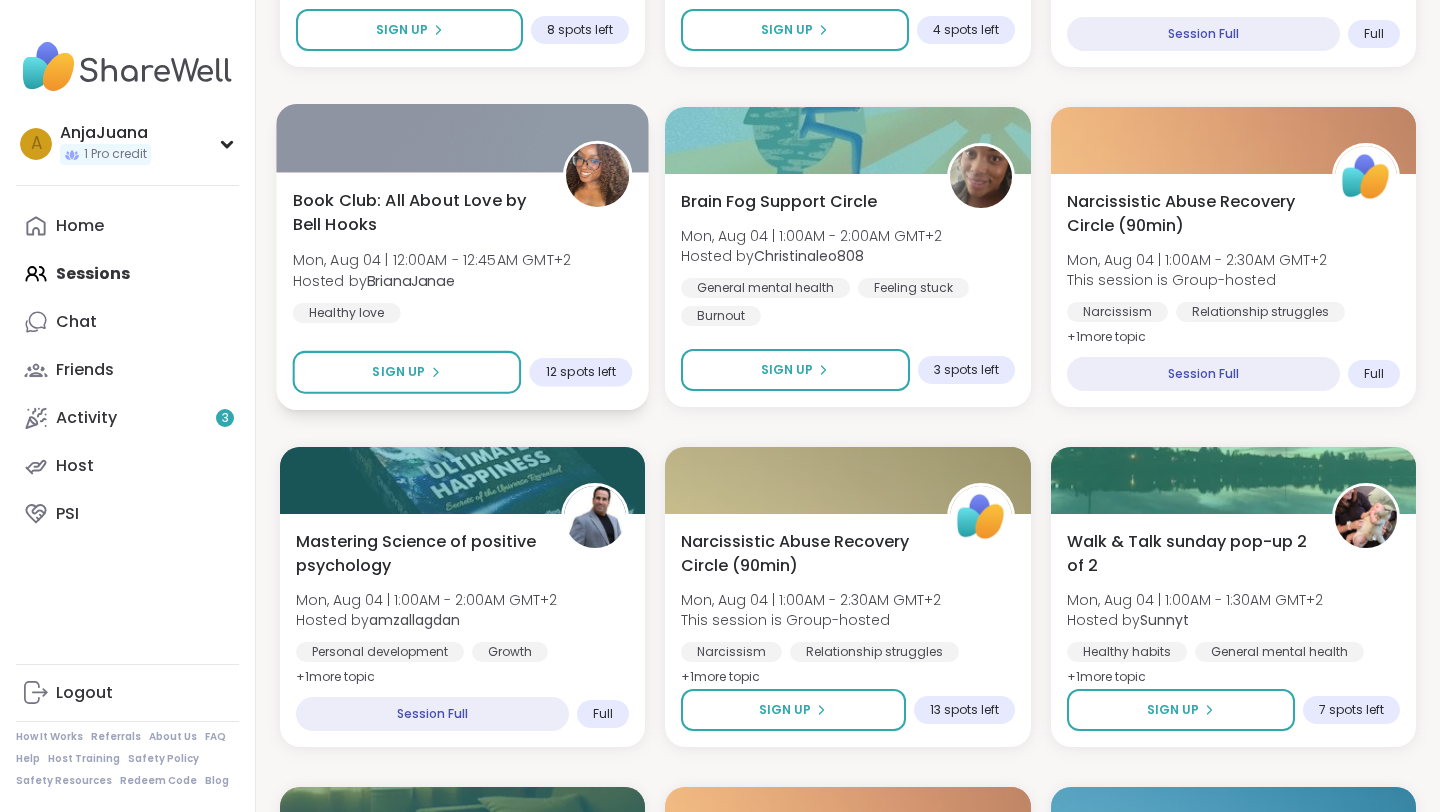 click on "Book Club: All About Love by Bell Hooks" at bounding box center [417, 212] 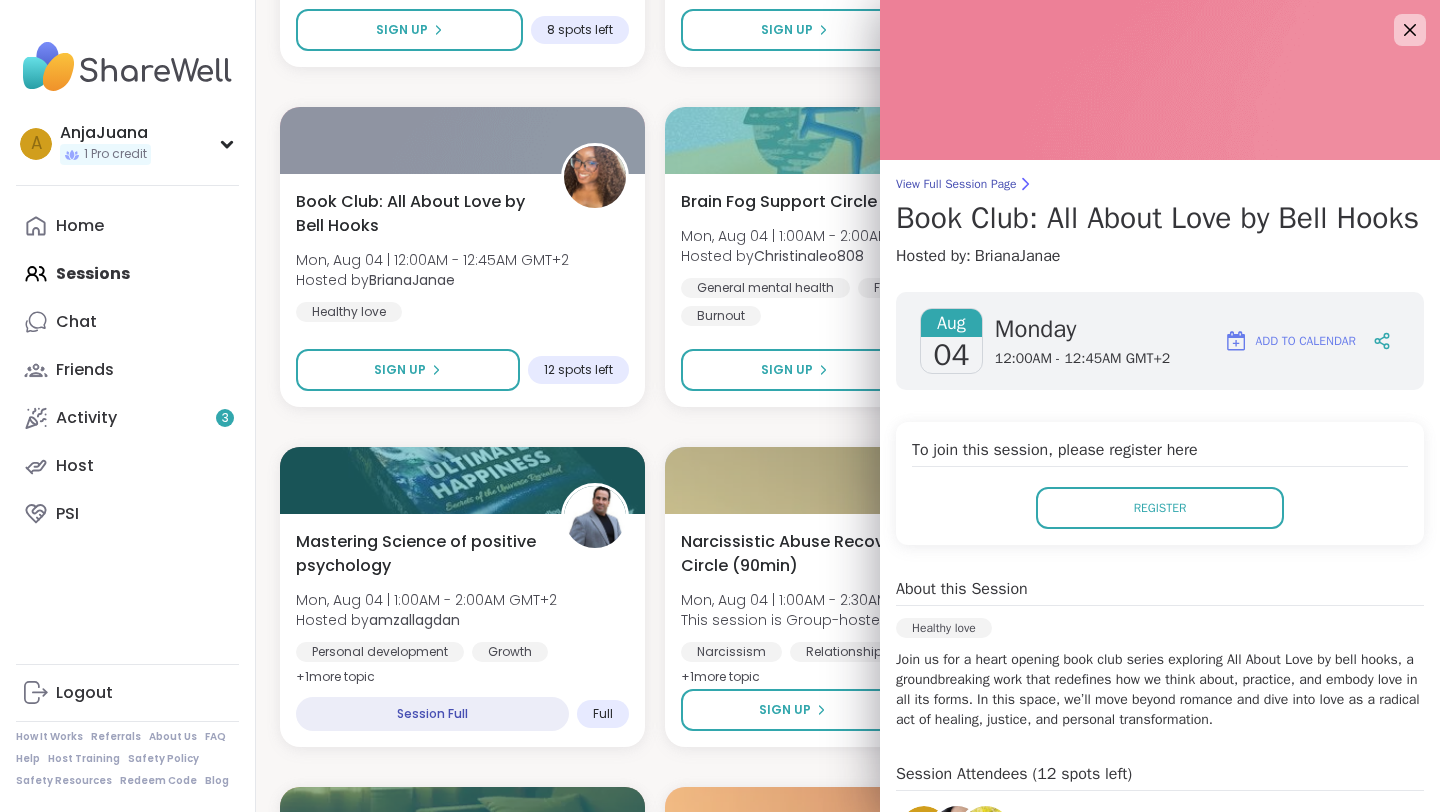 drag, startPoint x: 1406, startPoint y: 26, endPoint x: 1325, endPoint y: 139, distance: 139.03236 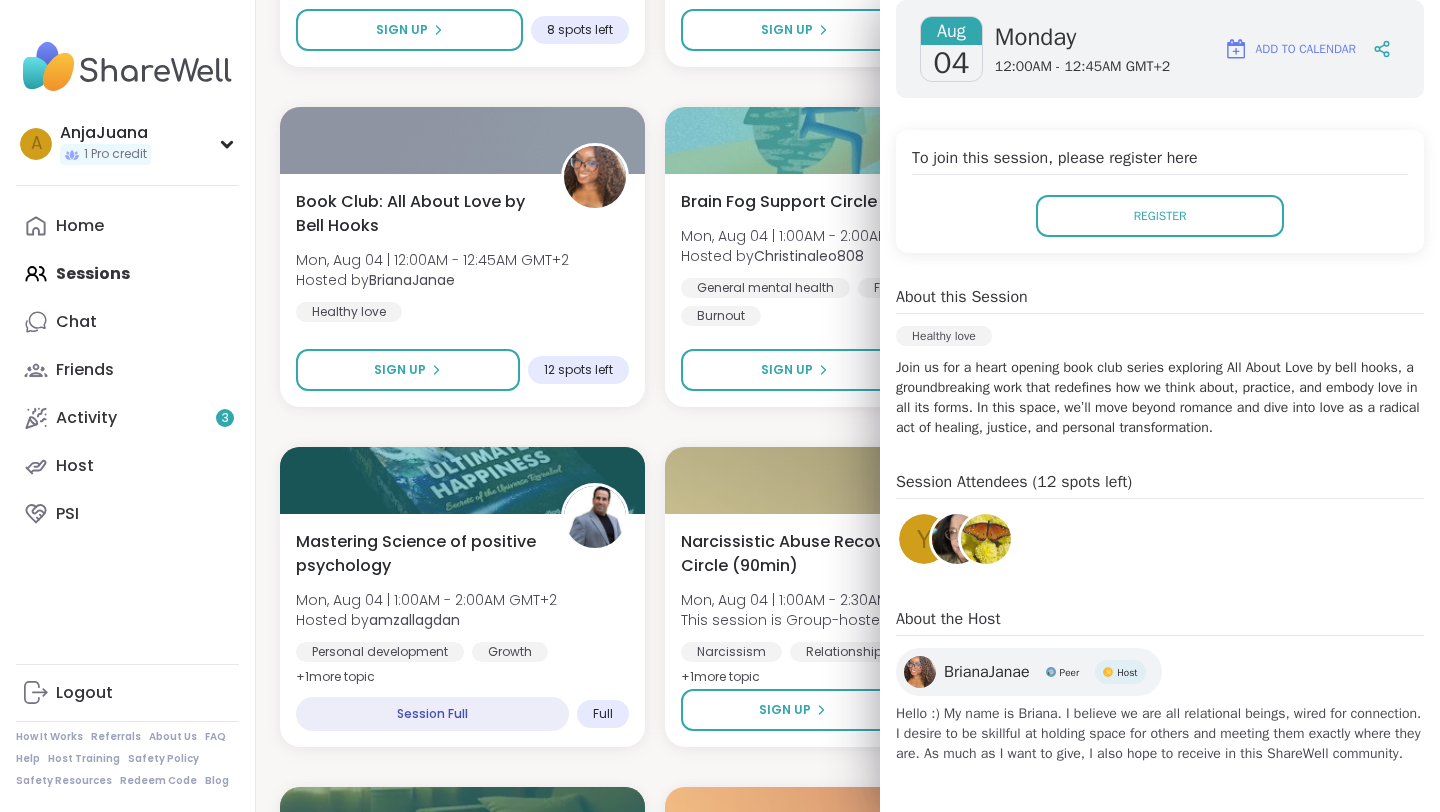 scroll, scrollTop: 348, scrollLeft: 0, axis: vertical 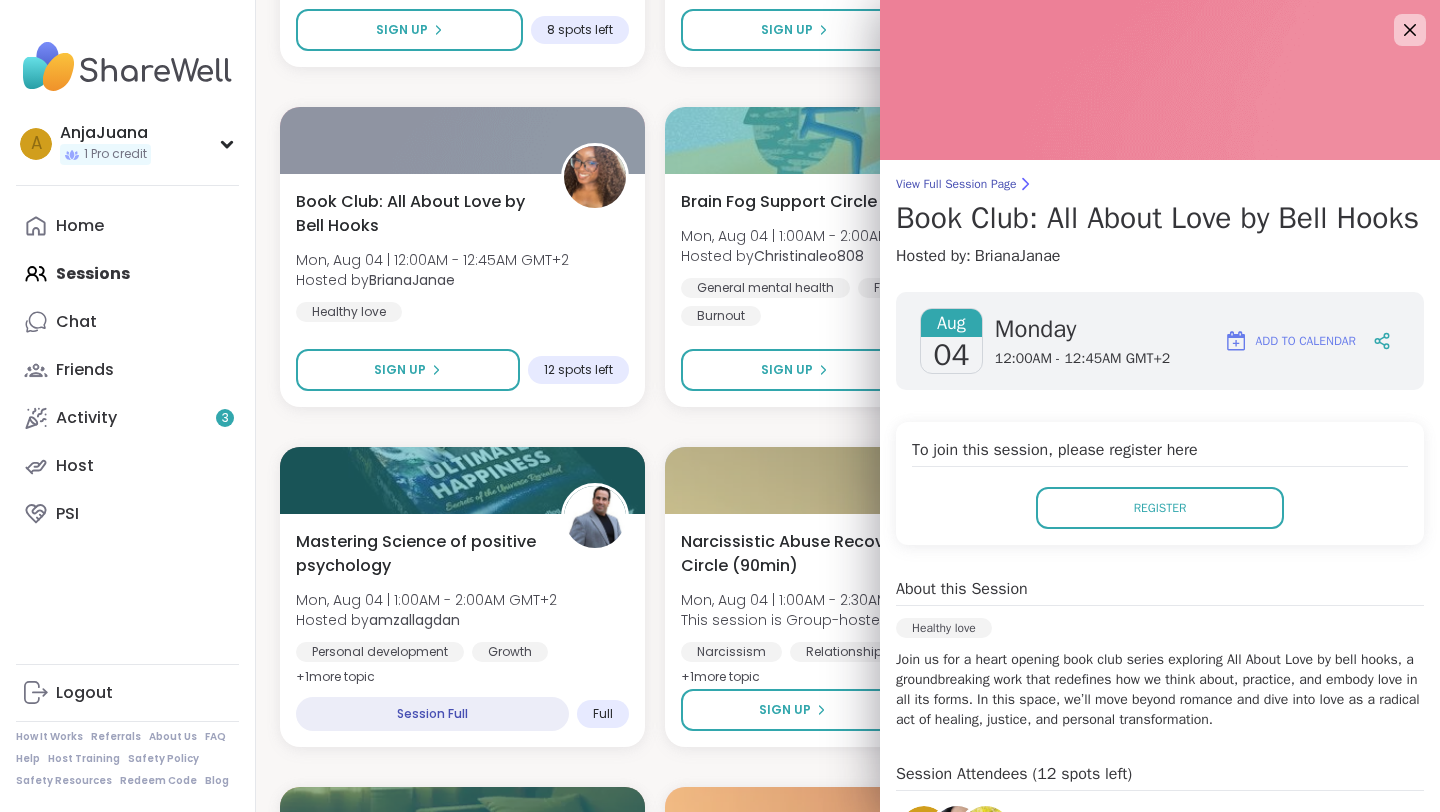 click on "Rediscovering YOU, after Divorce Sun, Aug 03 | 7:00PM - 8:00PM GMT+2 This session is Group-hosted Going through divorce Relationship struggles Divorce recovery + 2  more topic s SESSION LIVE Come over to my house Sun, Aug 03 | 7:00PM - 8:30PM GMT+2 Hosted by  elianaahava2022 Anxiety Loneliness Depression SESSION LIVE Pro Session From Self-Criticism to Self-Love Sun, Aug 03 | 7:00PM - 8:00PM GMT+2 Hosted by  Fausta Self-esteem General mental health Identity + 1  more topic SESSION LIVE Navigating Change in Uncertain Days Sun, Aug 03 | 8:00PM - 9:00PM GMT+2 Hosted by  maria_nova Personal development Burnout Anxiety + 1  more topic Session Full Full Eastern Medicine Wellness Sun, Aug 03 | 8:00PM - 9:00PM GMT+2 Hosted by  RobertJangchup Self-care Meditation Breathwork Session Full Full New Host! 🎉 Let's Talk Lifestyle Sun, Aug 03 | 8:00PM - 9:30PM GMT+2 Hosted by  LuiBliss87 Finding purpose Vision building Self reflection Sign Up 7 spots left New Host! 🎉 Story telling  Hosted by  Shaywolf22 Self-care" at bounding box center [848, 87] 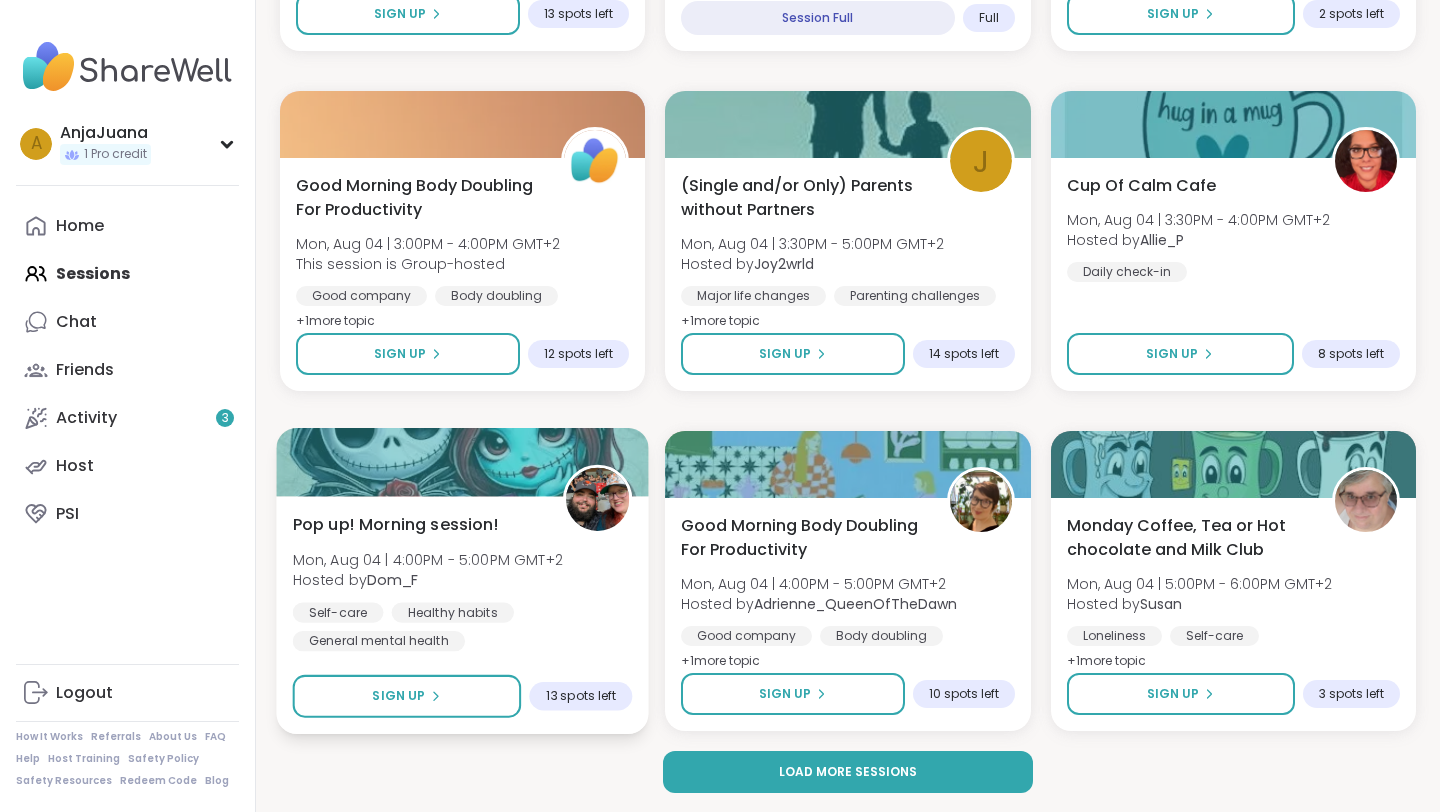scroll, scrollTop: 3724, scrollLeft: 0, axis: vertical 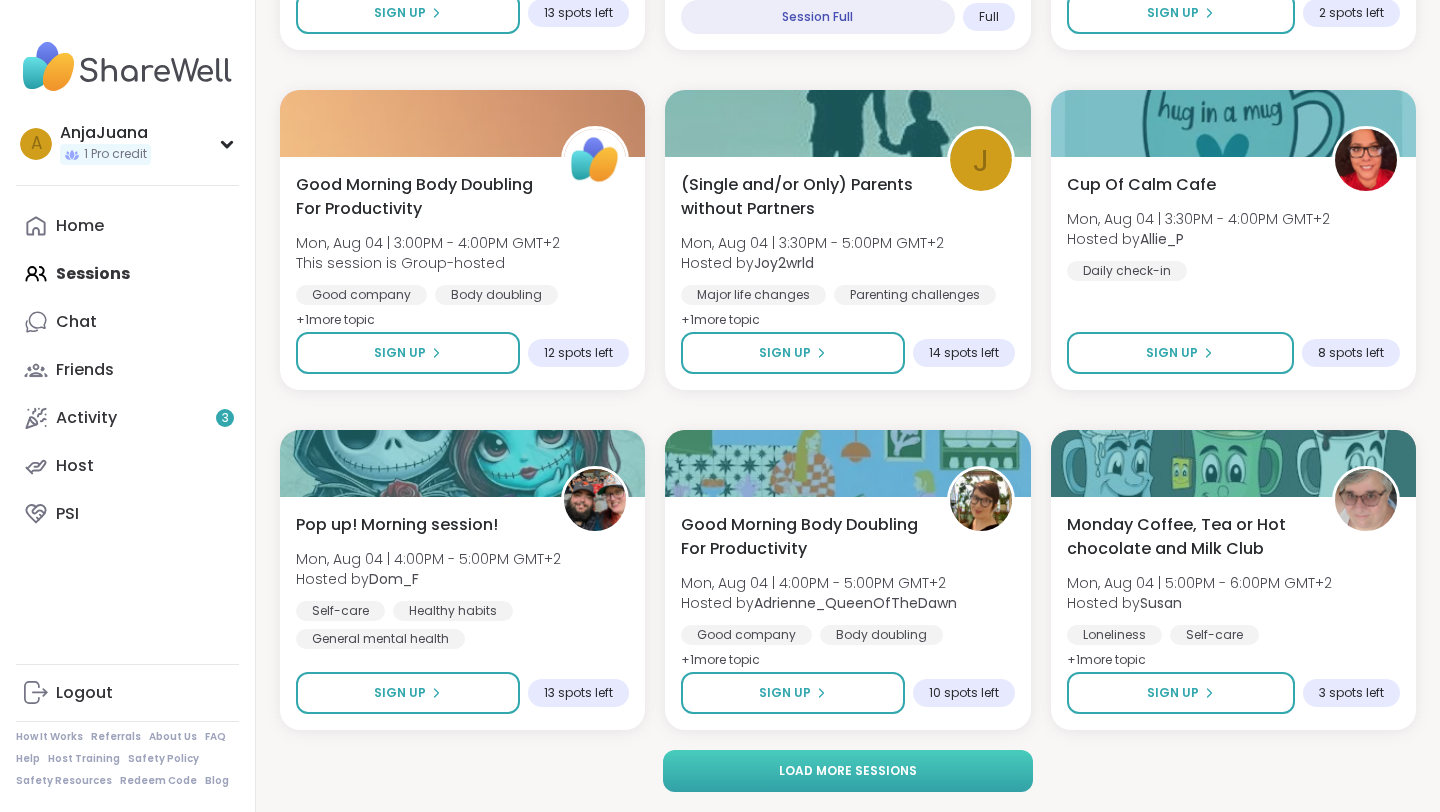 click on "Load more sessions" at bounding box center [848, 771] 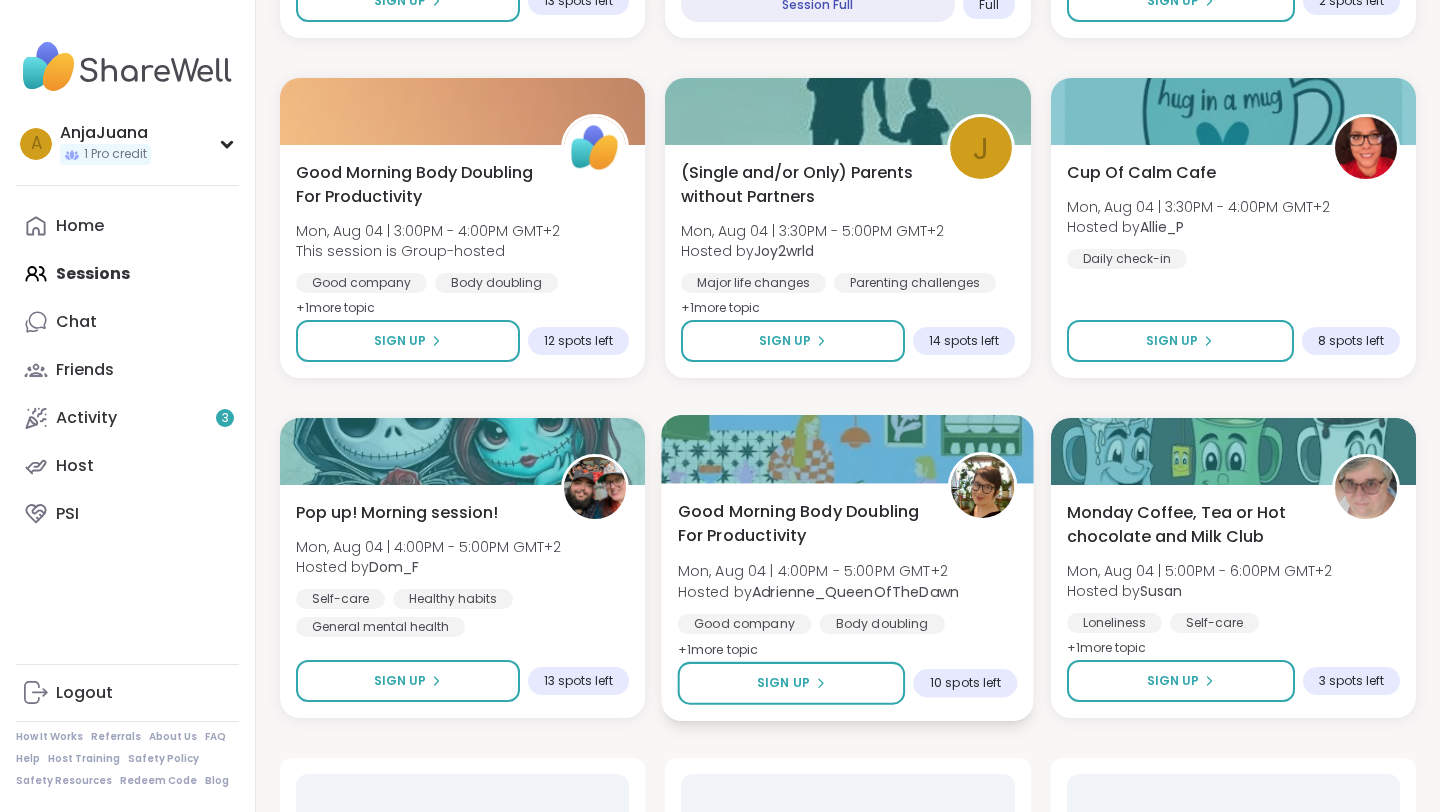 scroll, scrollTop: 3744, scrollLeft: 0, axis: vertical 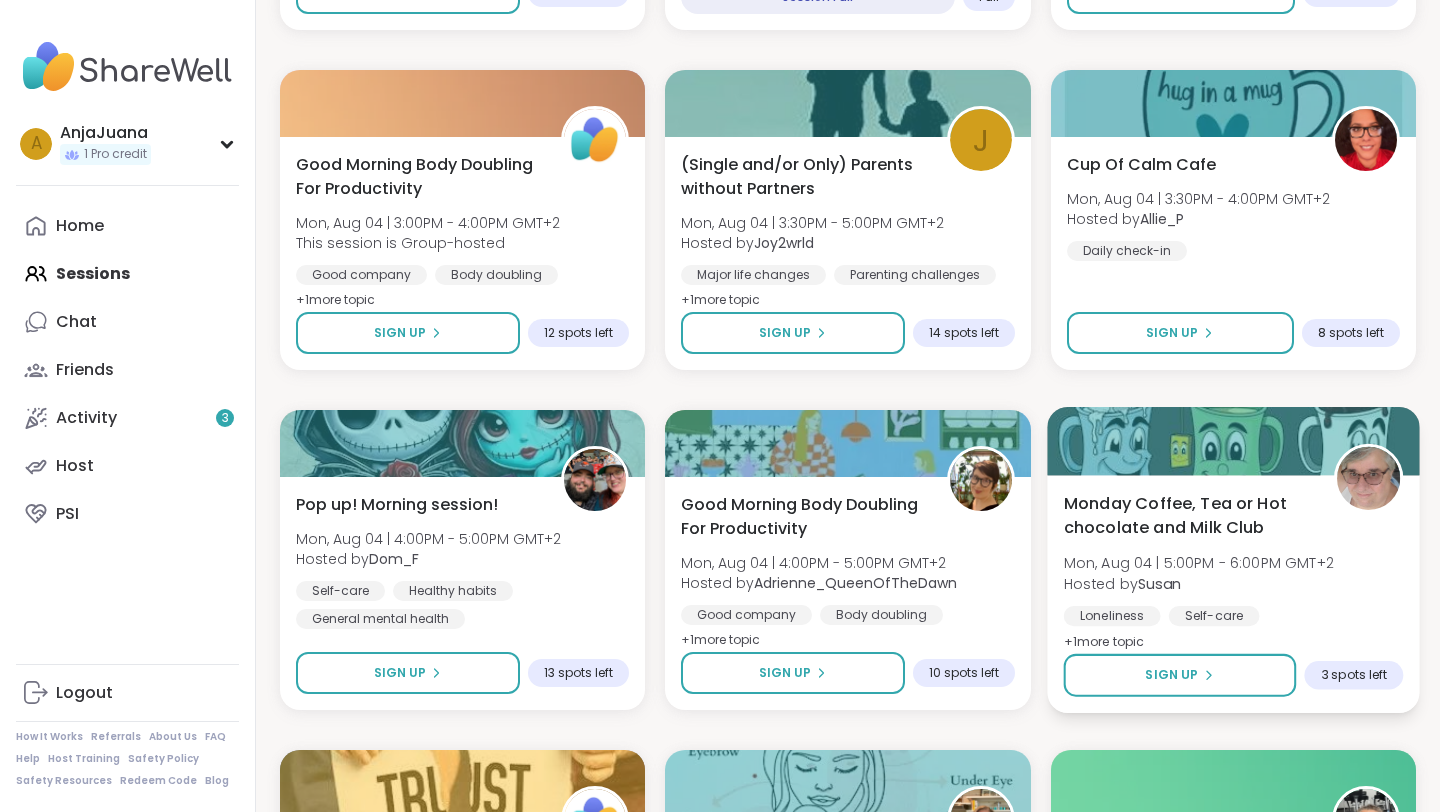 click on "Monday Coffee, Tea or Hot chocolate and Milk Club" at bounding box center [1187, 515] 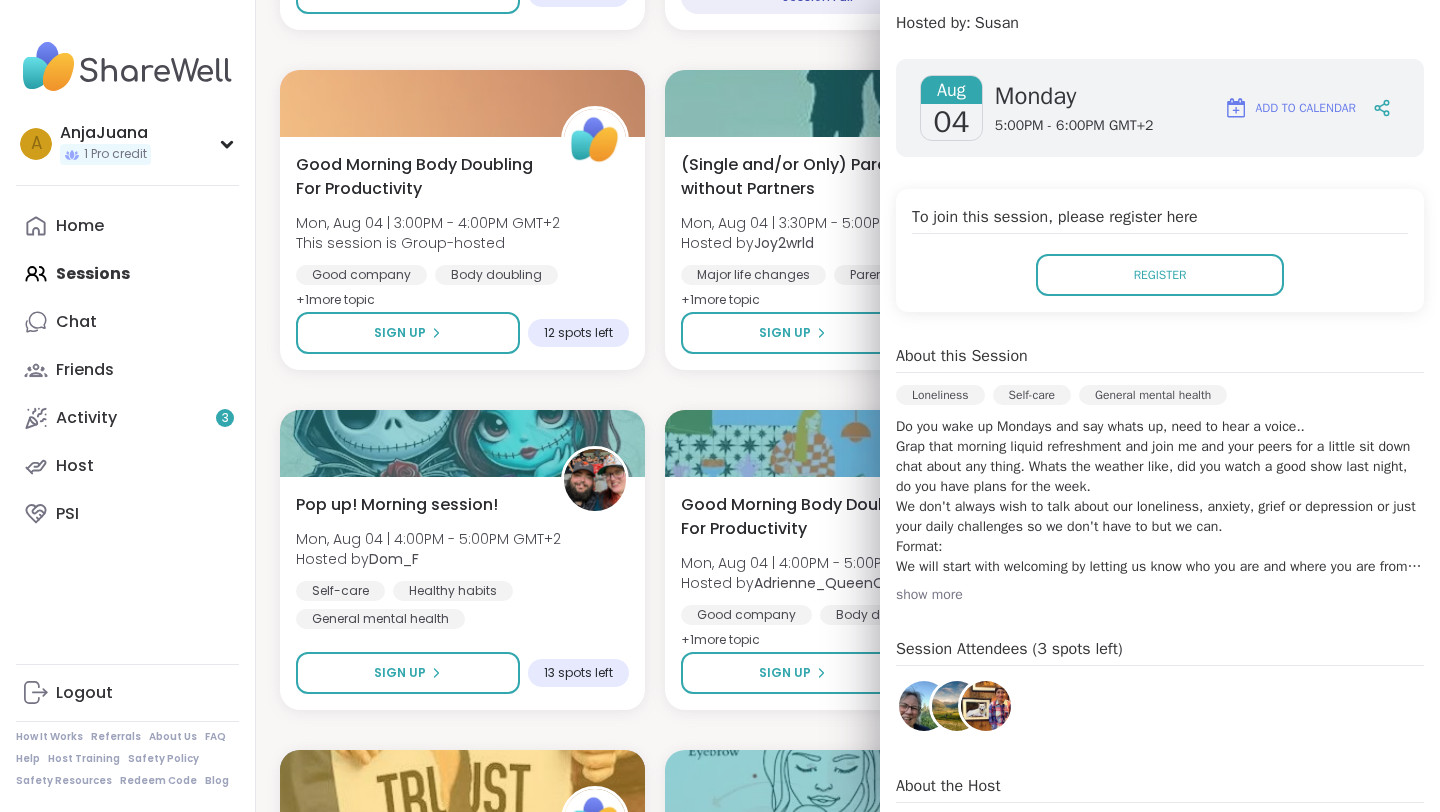 scroll, scrollTop: 266, scrollLeft: 0, axis: vertical 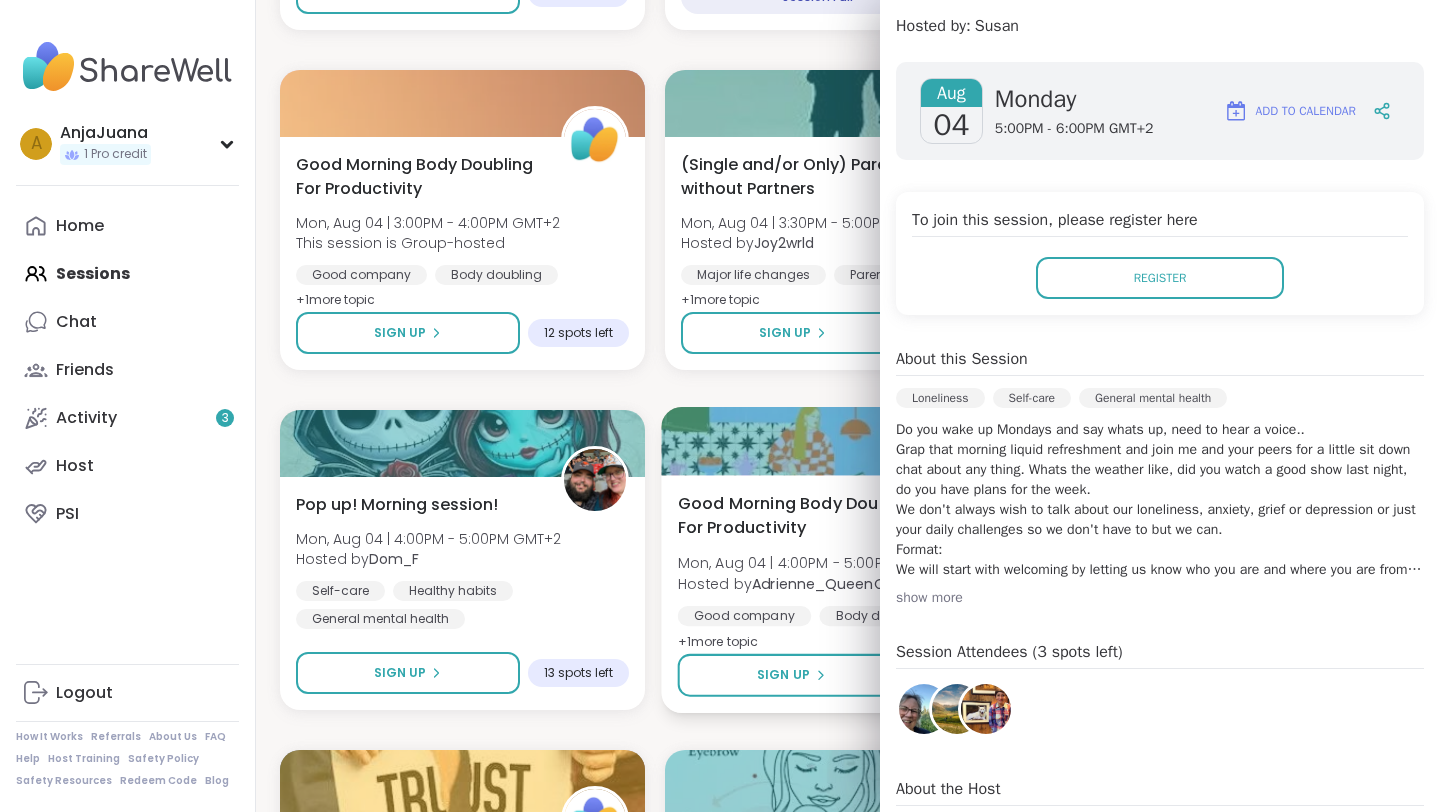 click on "Mon, Aug 04 | 4:00PM - 5:00PM GMT+2" at bounding box center (819, 563) 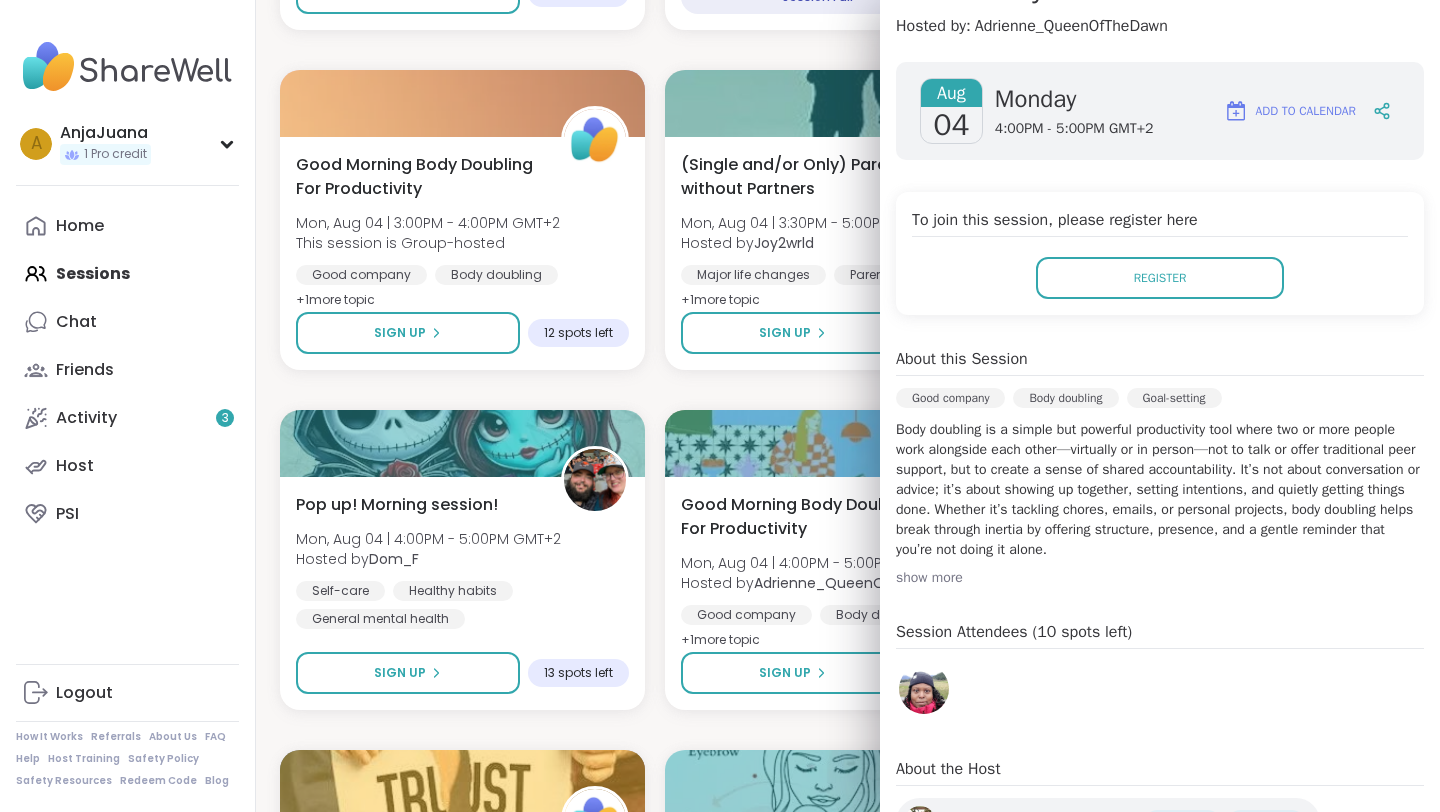 click on "Rediscovering YOU, after Divorce Sun, Aug 03 | 7:00PM - 8:00PM GMT+2 This session is Group-hosted Going through divorce Relationship struggles Divorce recovery + 2  more topic s SESSION LIVE Come over to my house Sun, Aug 03 | 7:00PM - 8:30PM GMT+2 Hosted by  elianaahava2022 Anxiety Loneliness Depression SESSION LIVE Pro Session From Self-Criticism to Self-Love Sun, Aug 03 | 7:00PM - 8:00PM GMT+2 Hosted by  Fausta Self-esteem General mental health Identity + 1  more topic SESSION LIVE Navigating Change in Uncertain Days Sun, Aug 03 | 8:00PM - 9:00PM GMT+2 Hosted by  maria_nova Personal development Burnout Anxiety + 1  more topic Session Full Full Eastern Medicine Wellness Sun, Aug 03 | 8:00PM - 9:00PM GMT+2 Hosted by  RobertJangchup Self-care Meditation Breathwork Session Full Full New Host! 🎉 Let's Talk Lifestyle Sun, Aug 03 | 8:00PM - 9:30PM GMT+2 Hosted by  LuiBliss87 Finding purpose Vision building Self reflection Sign Up 7 spots left New Host! 🎉 Story telling  Hosted by  Shaywolf22 Self-care" at bounding box center [848, 730] 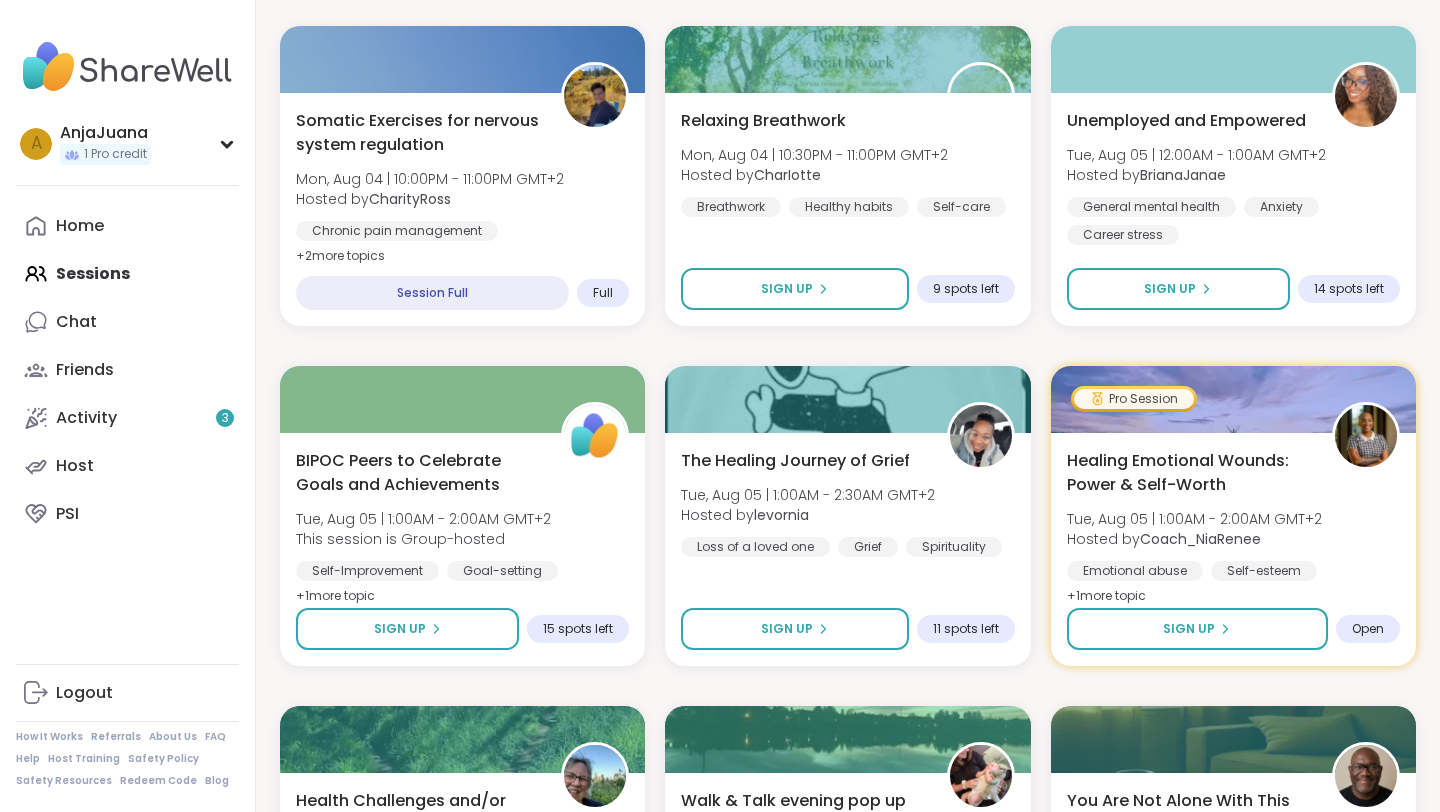 scroll, scrollTop: 5825, scrollLeft: 0, axis: vertical 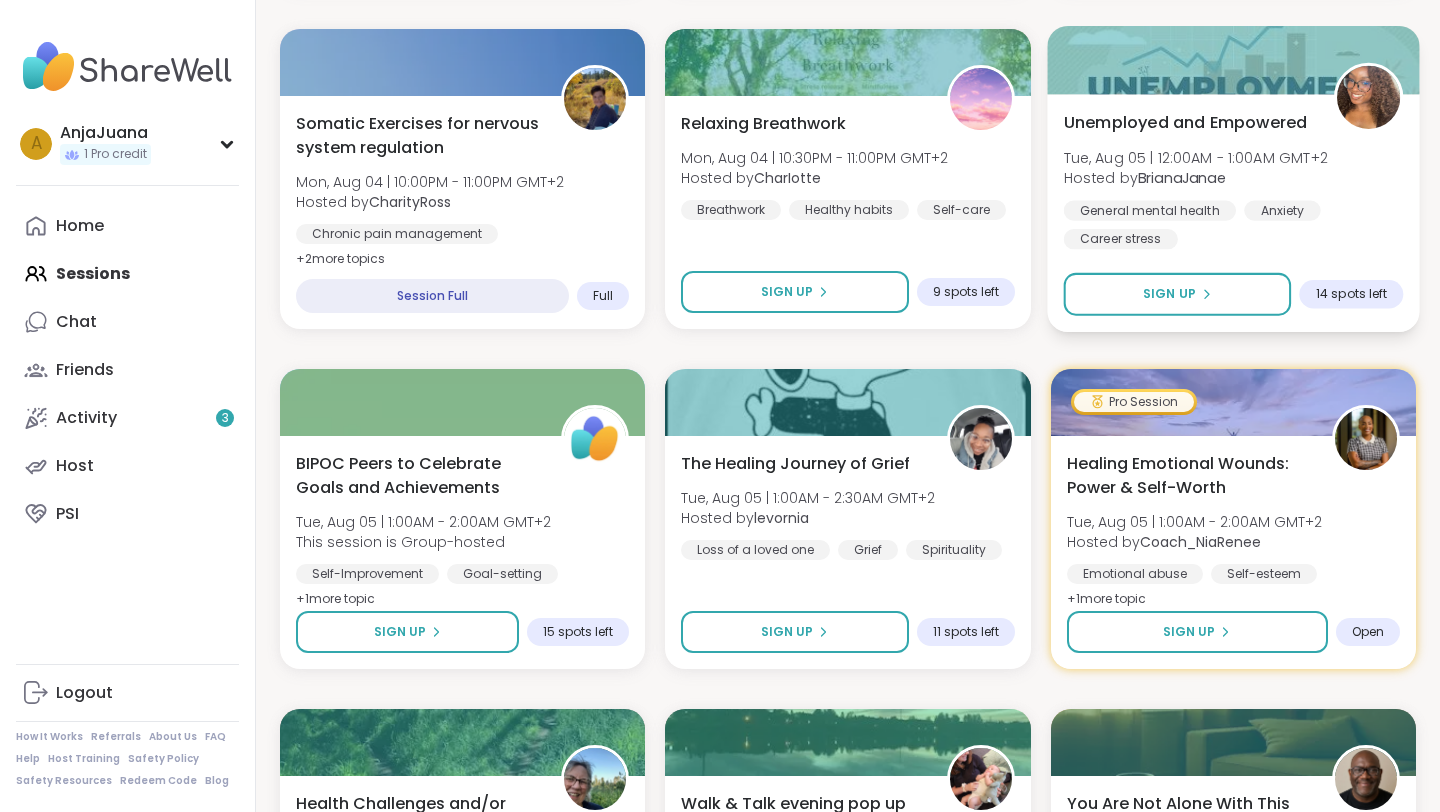 click on "Unemployed and Empowered" at bounding box center (1185, 122) 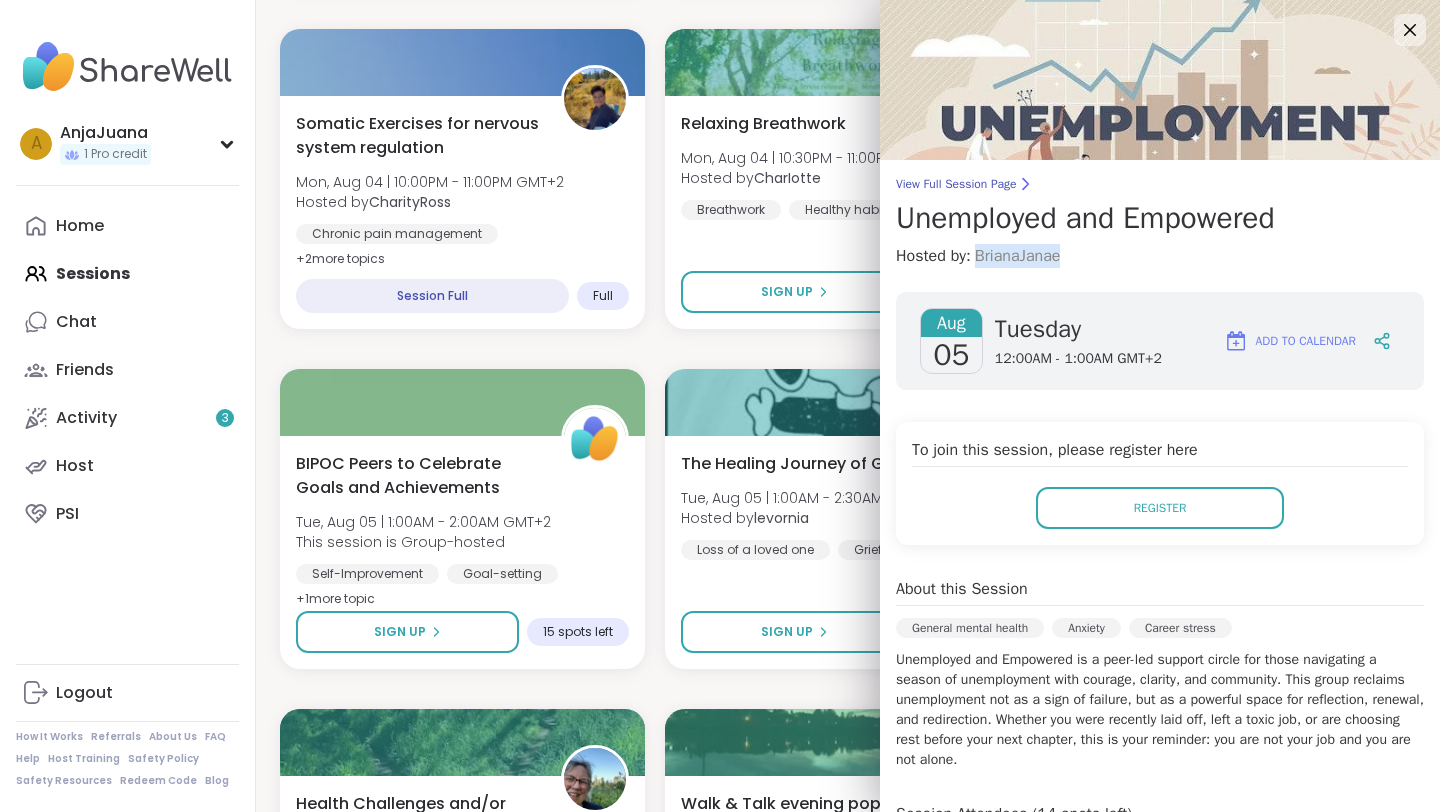 click on "BrianaJanae" at bounding box center (1018, 256) 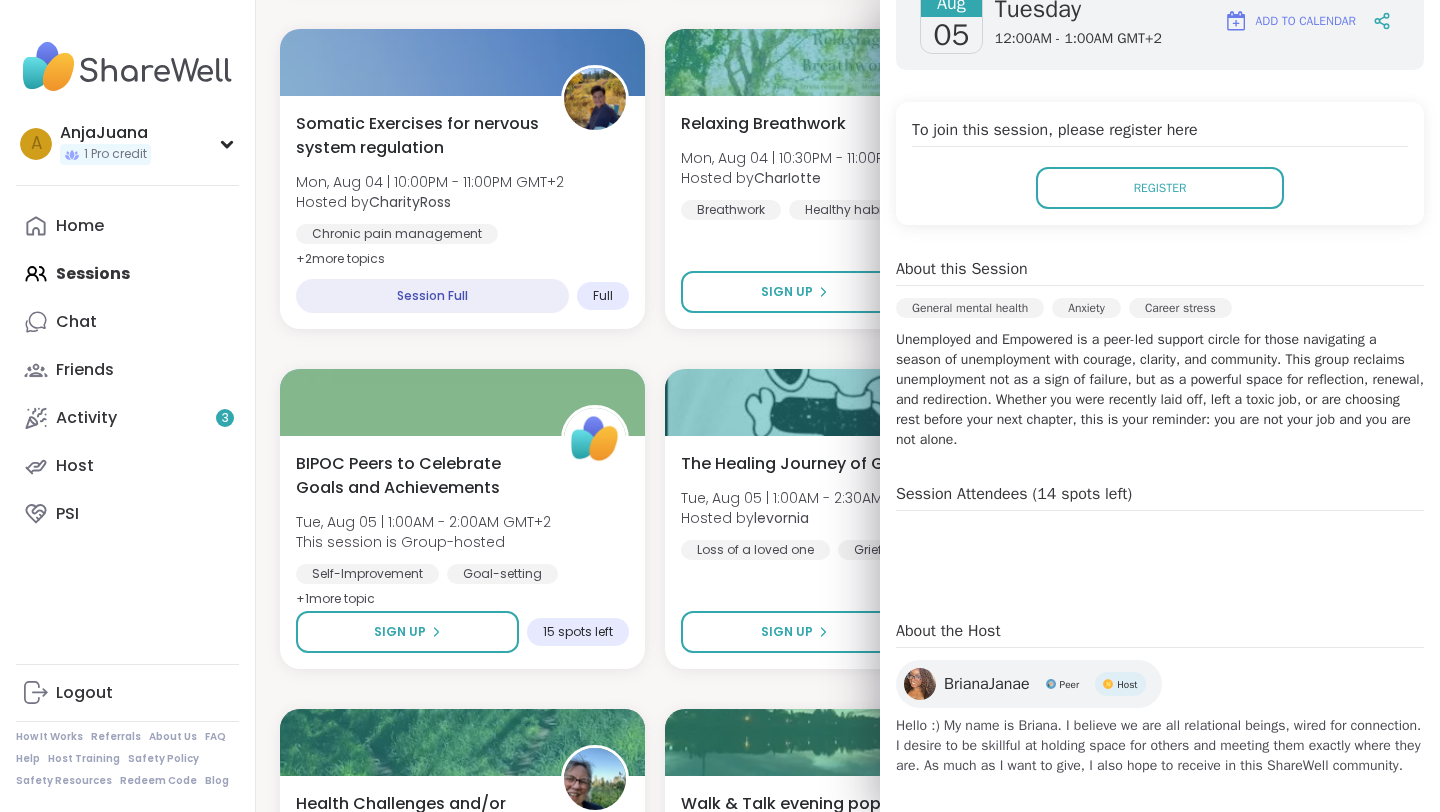 scroll, scrollTop: 352, scrollLeft: 0, axis: vertical 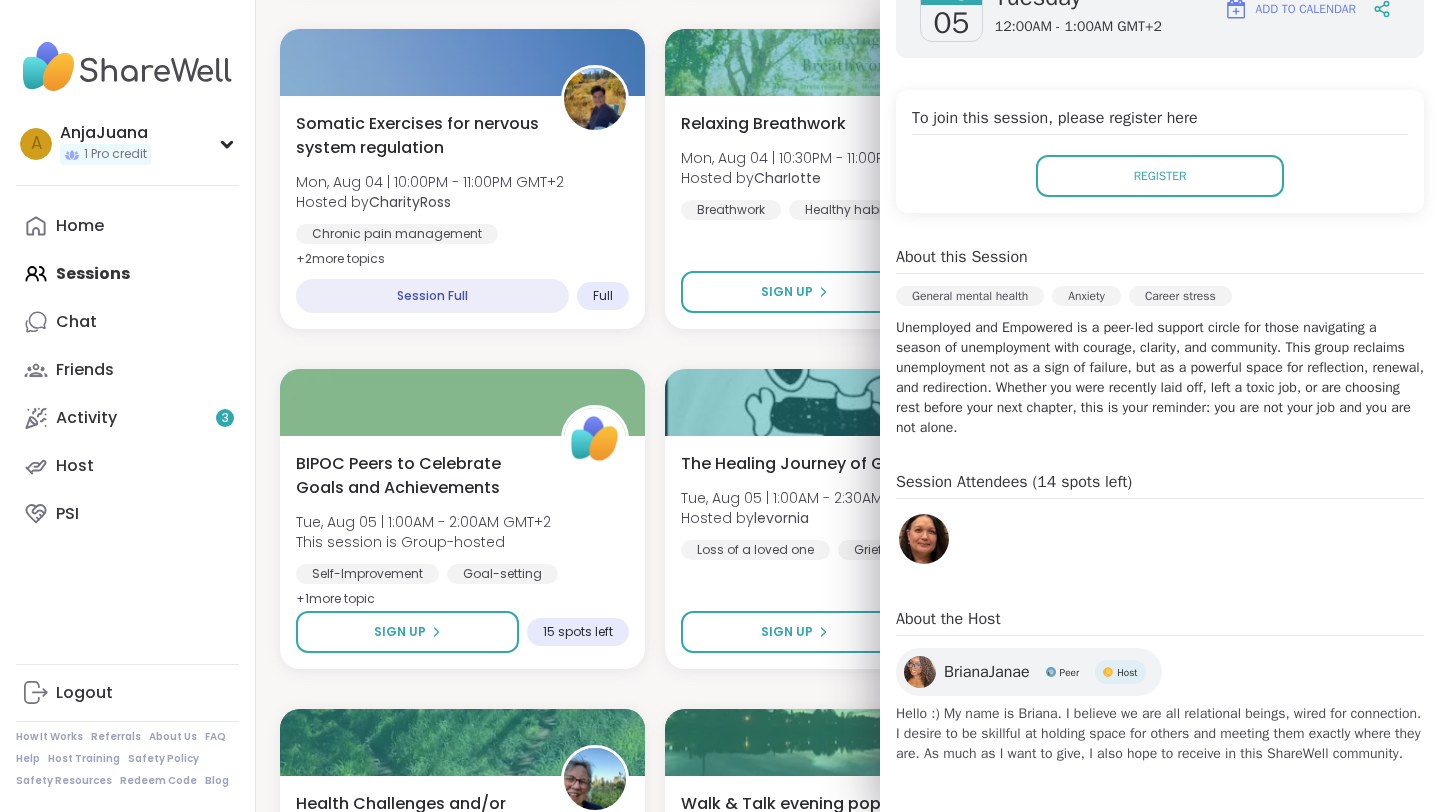 click on "BrianaJanae" at bounding box center (987, 672) 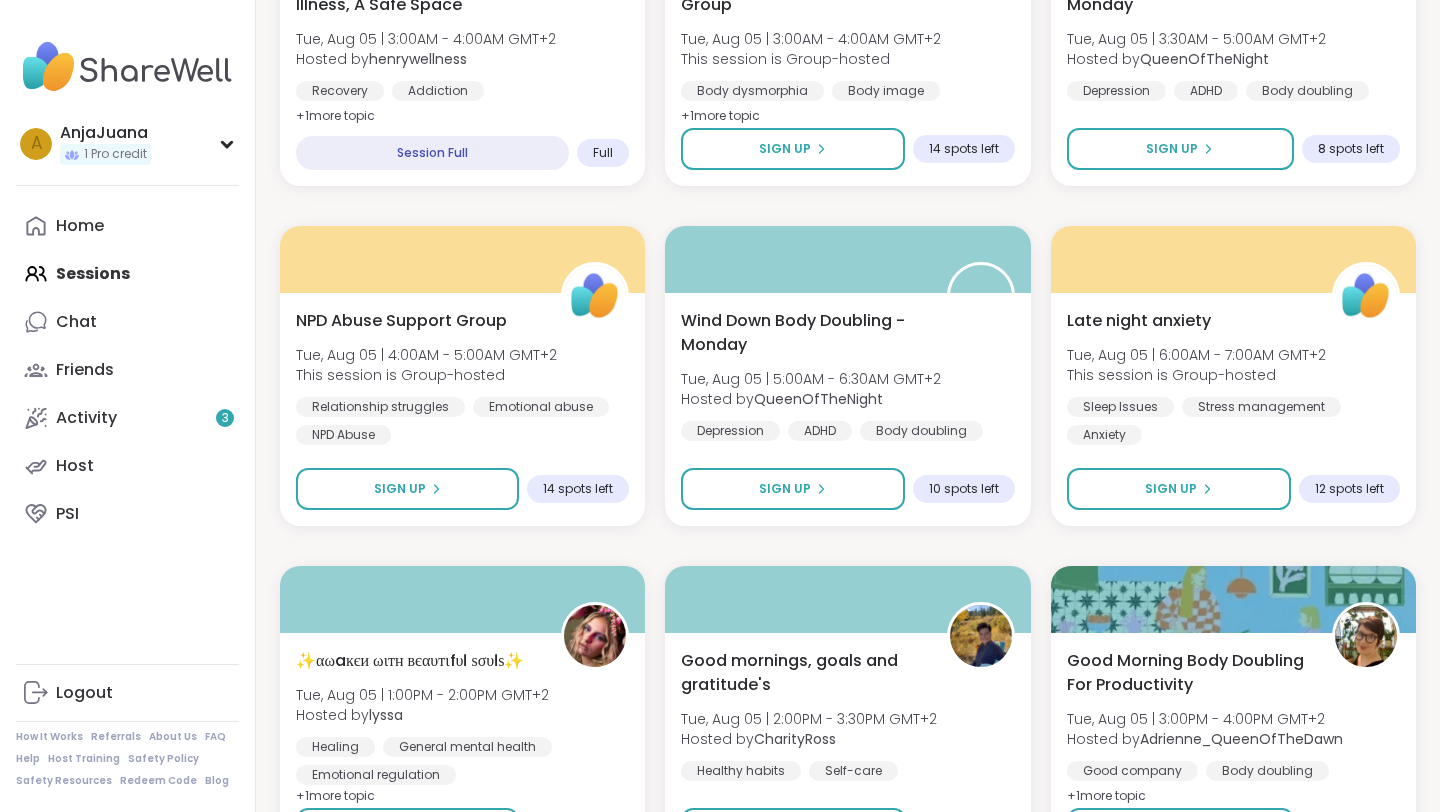 scroll, scrollTop: 7335, scrollLeft: 0, axis: vertical 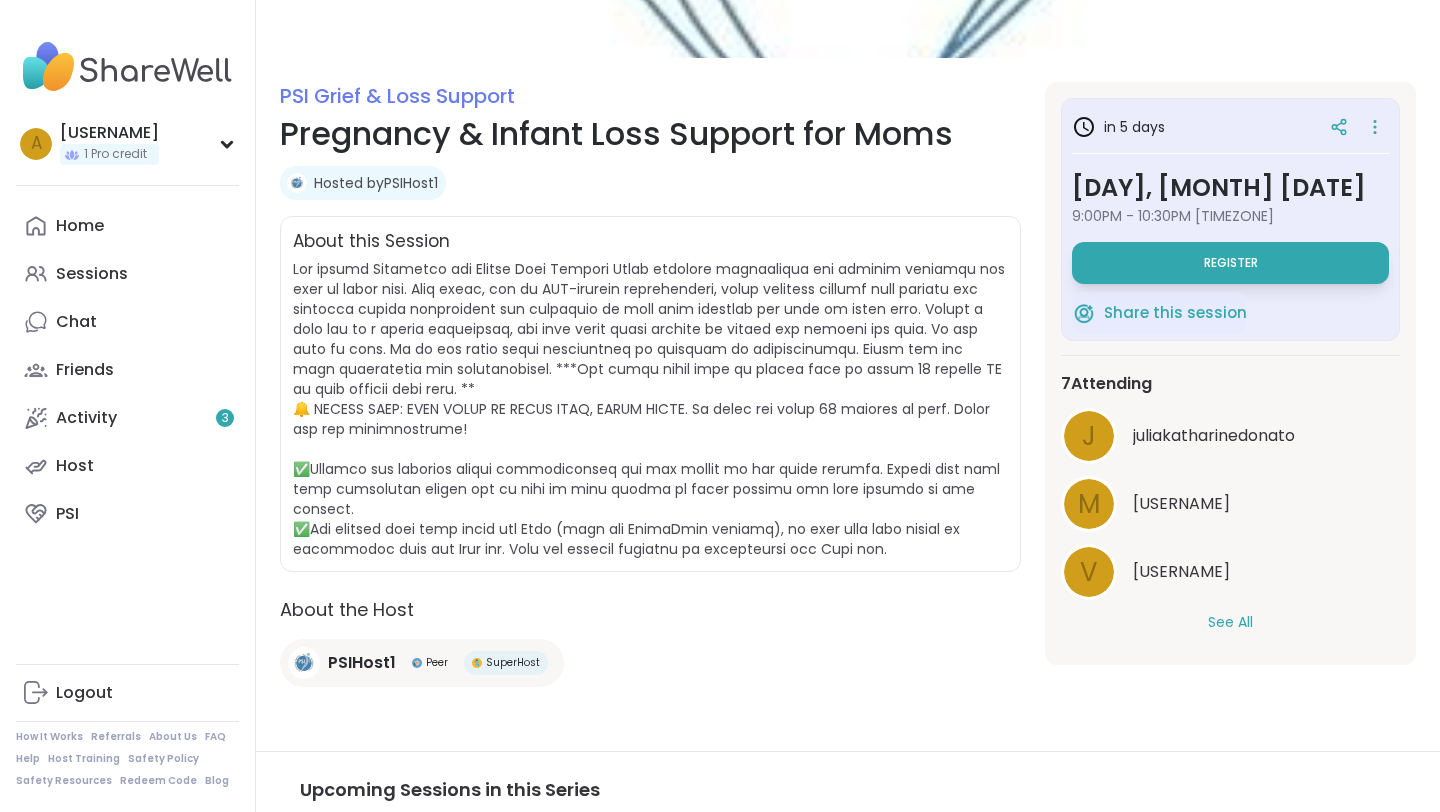 click on "See All" at bounding box center [1230, 622] 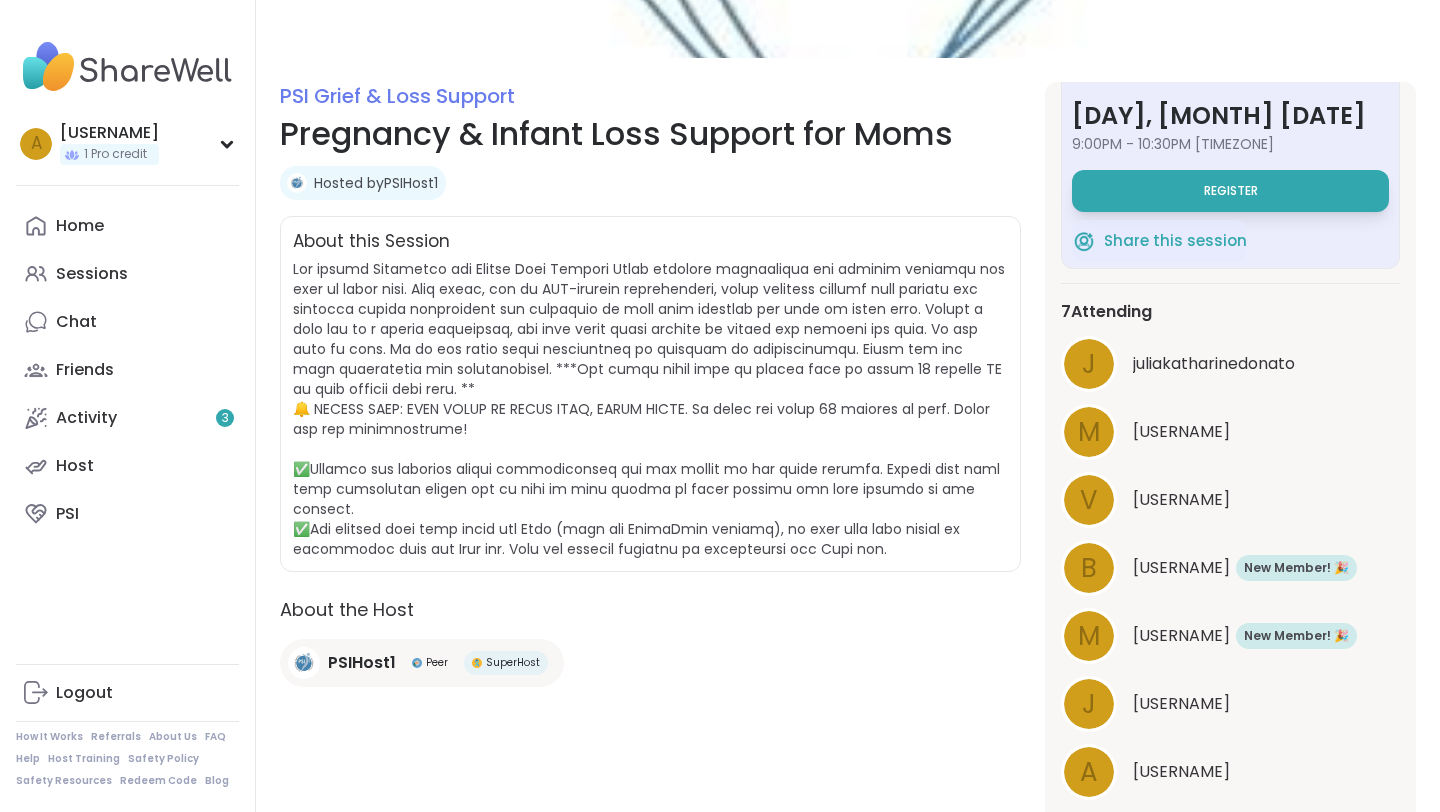scroll, scrollTop: 73, scrollLeft: 0, axis: vertical 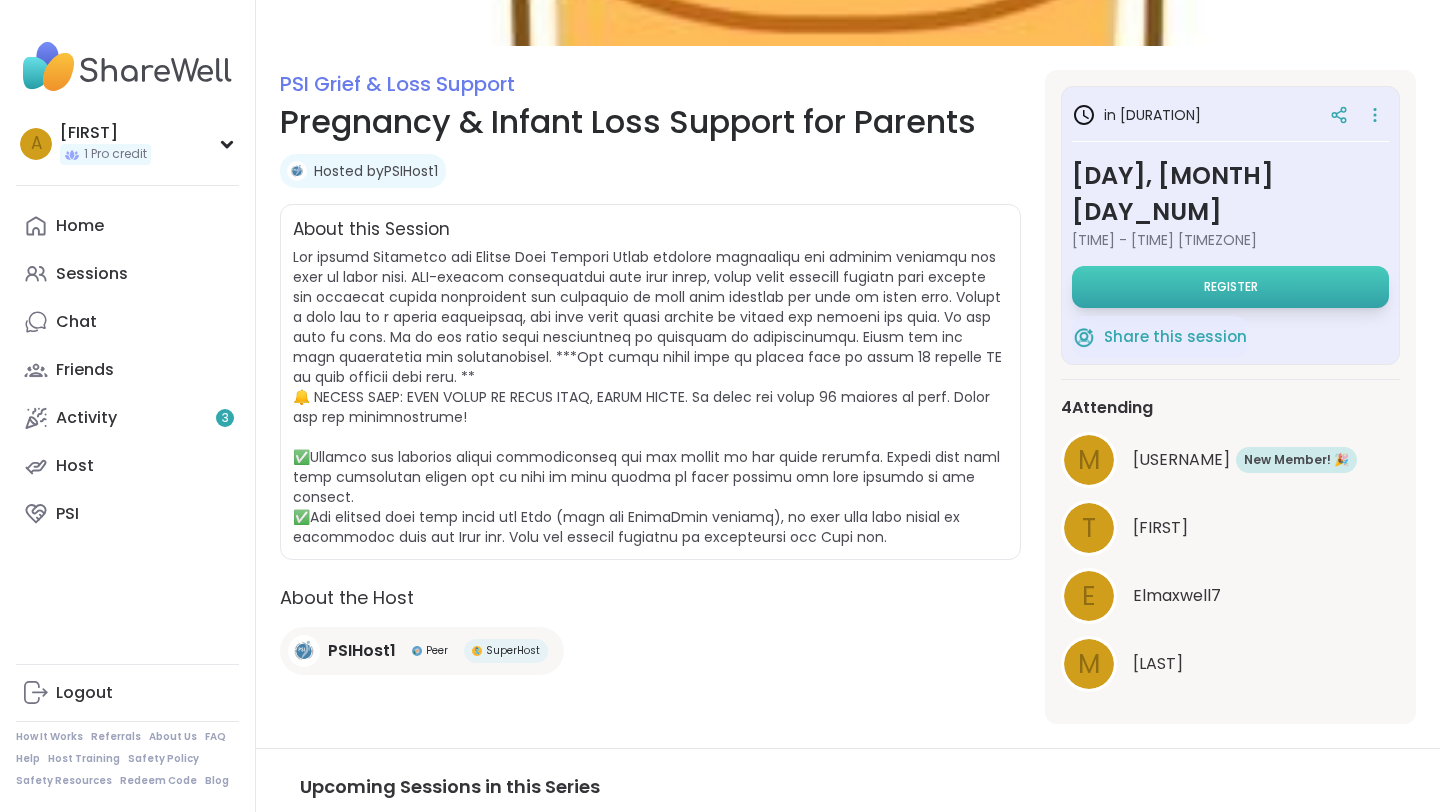 click on "Register" at bounding box center (1230, 287) 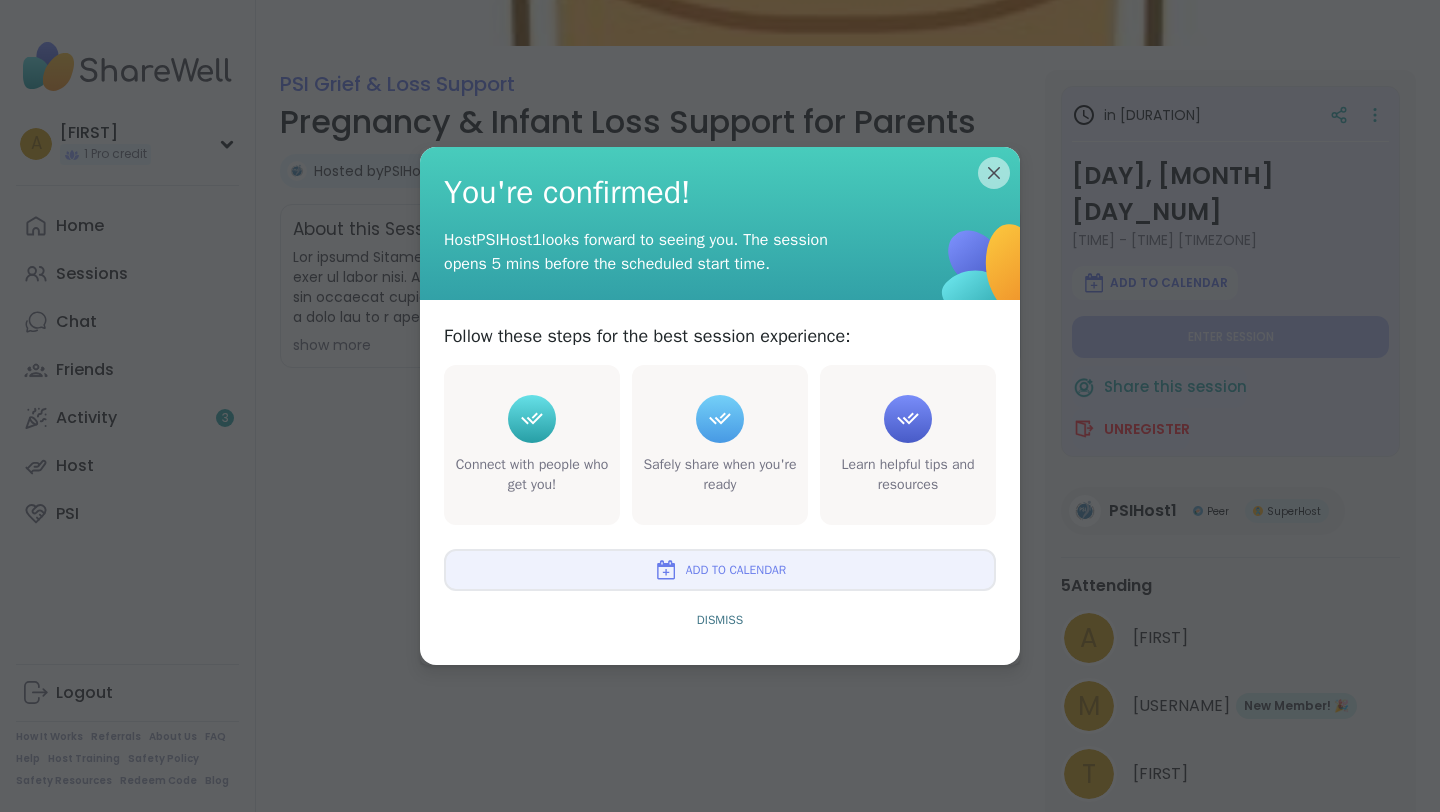 click on "Add to Calendar" at bounding box center [736, 570] 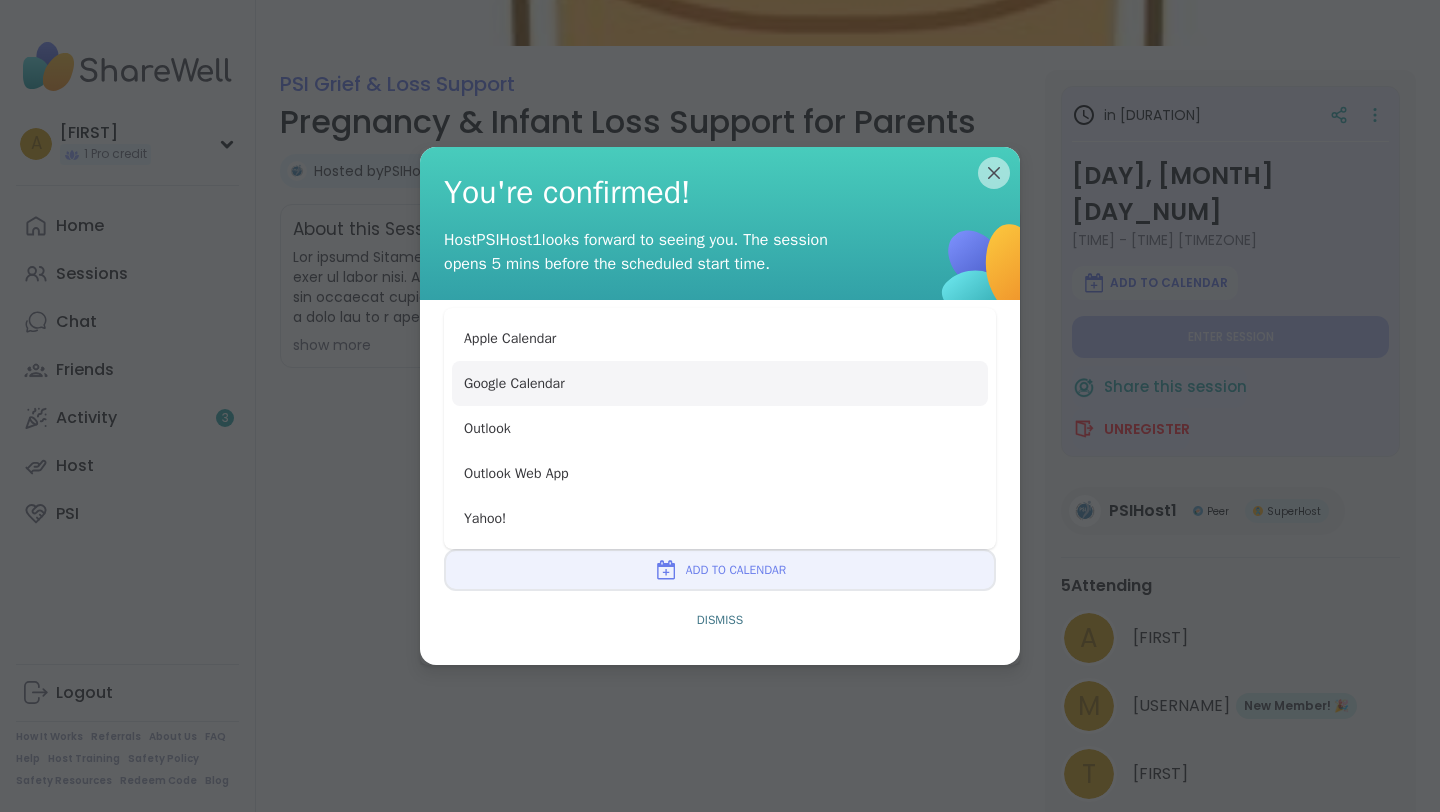 click on "Google Calendar" at bounding box center (720, 383) 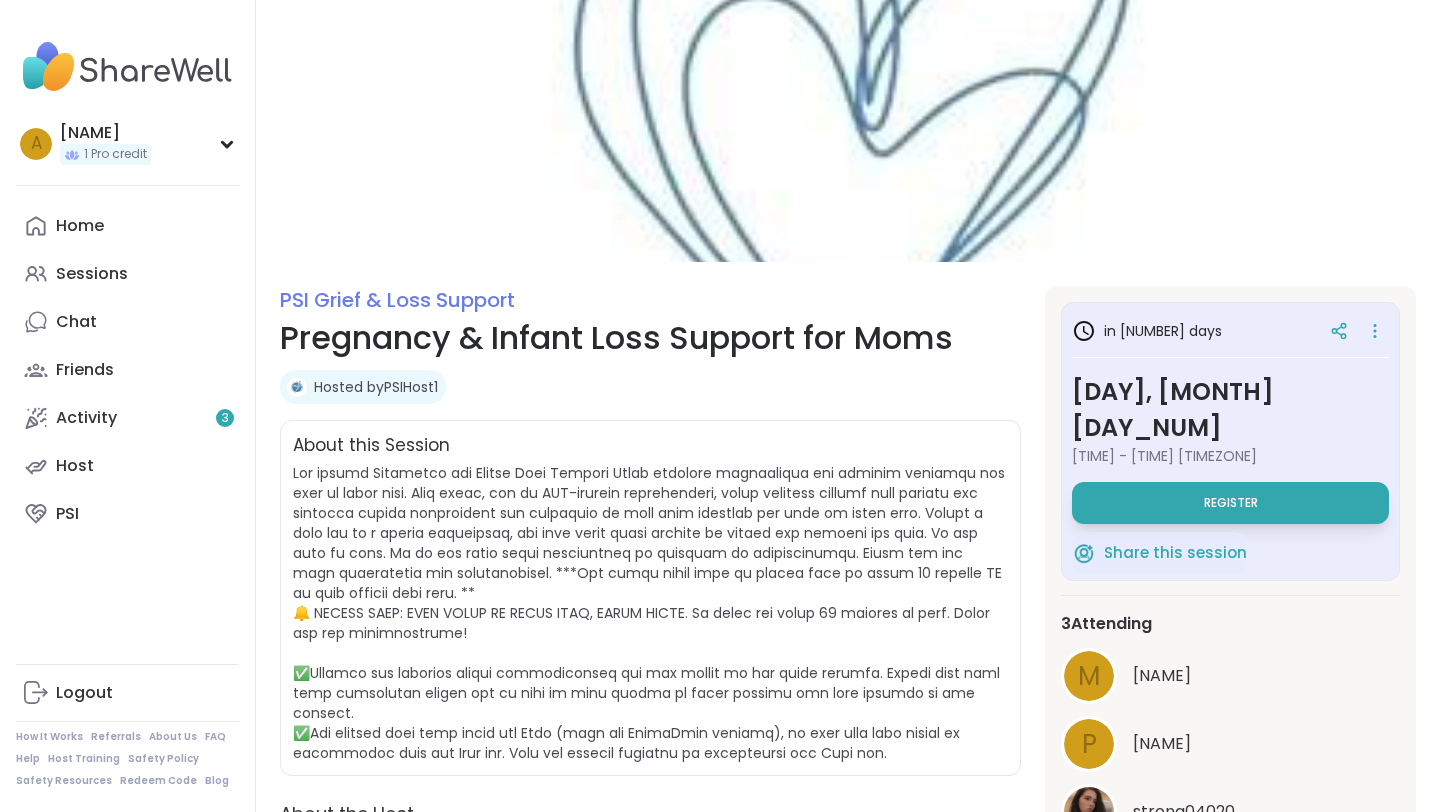 scroll, scrollTop: 0, scrollLeft: 0, axis: both 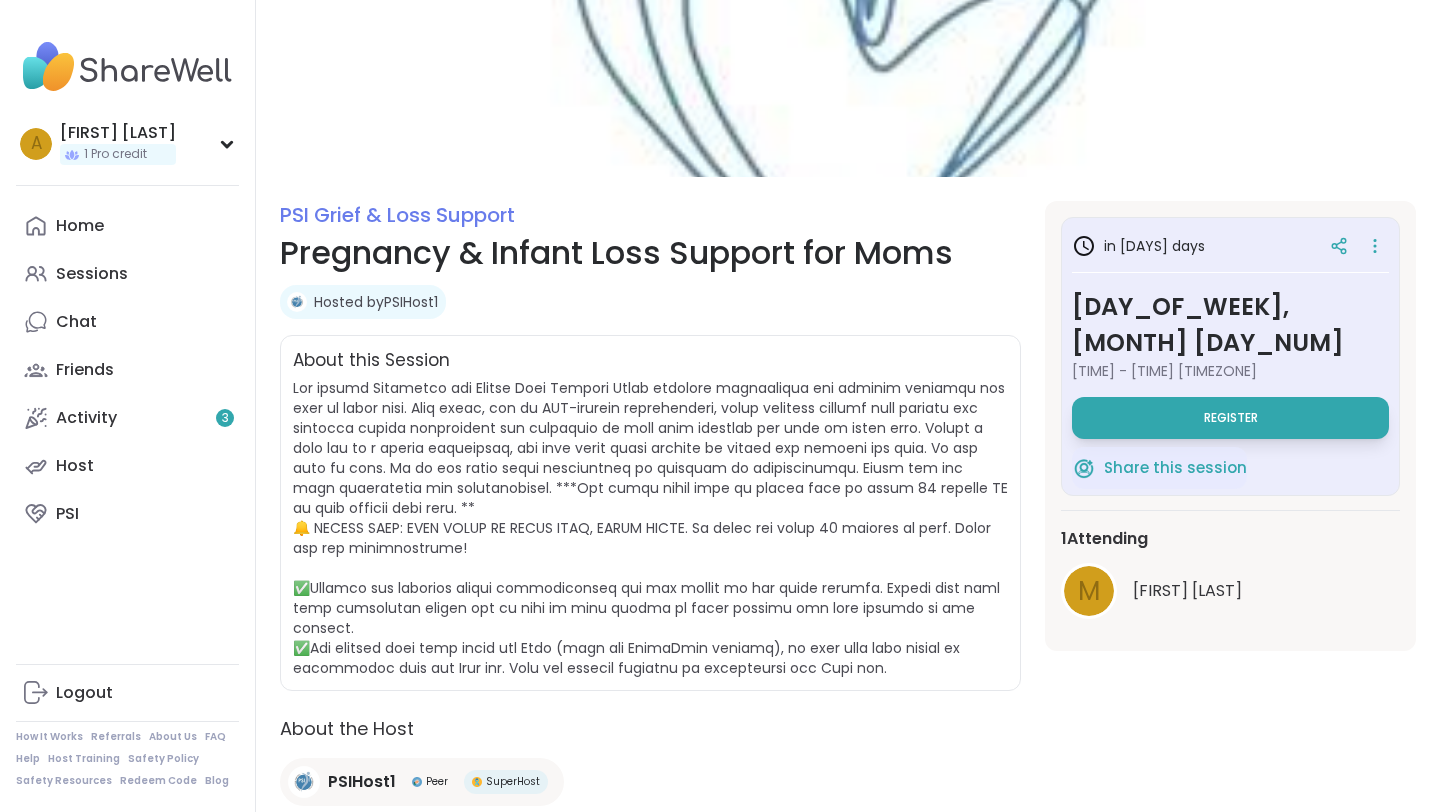 click at bounding box center (848, 46) 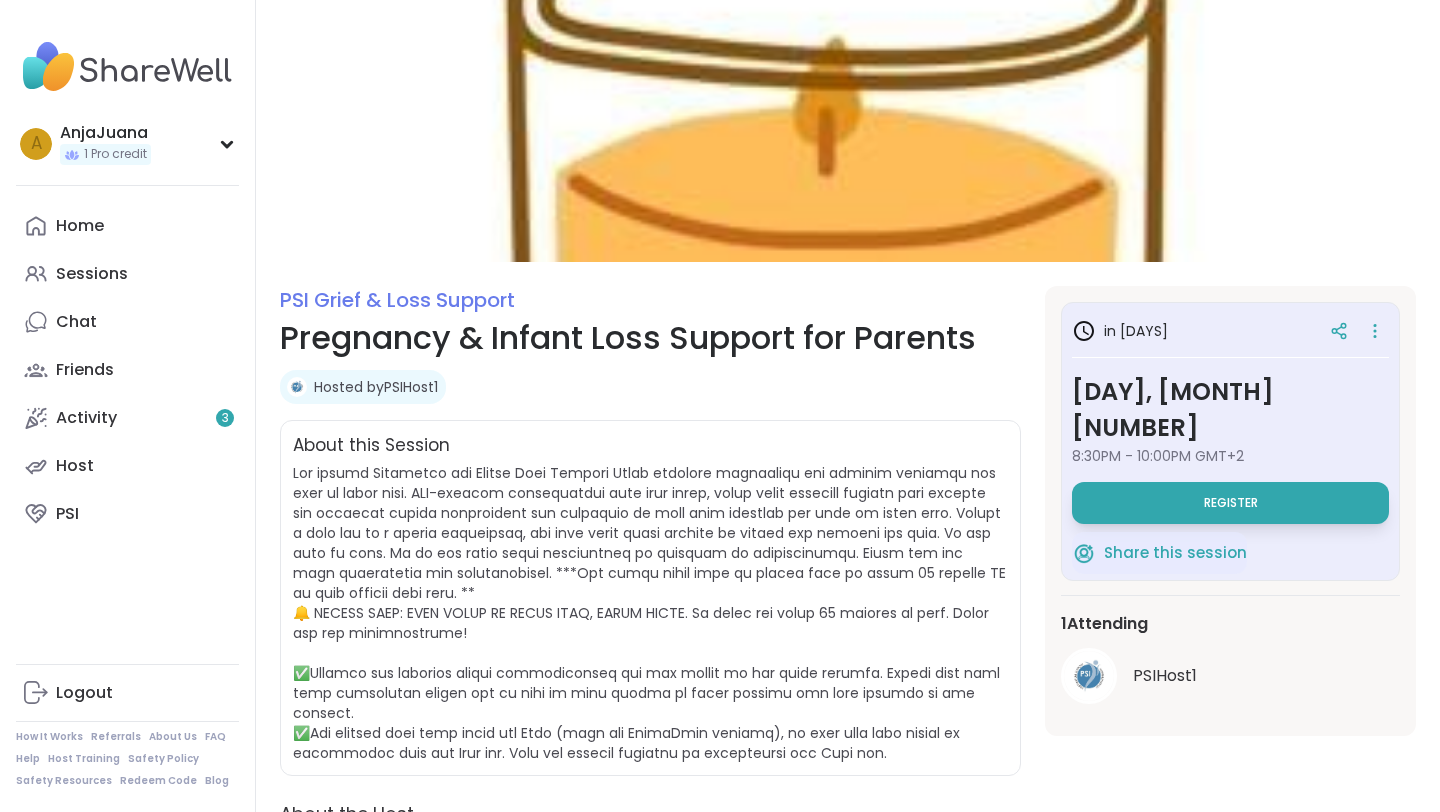 scroll, scrollTop: 0, scrollLeft: 0, axis: both 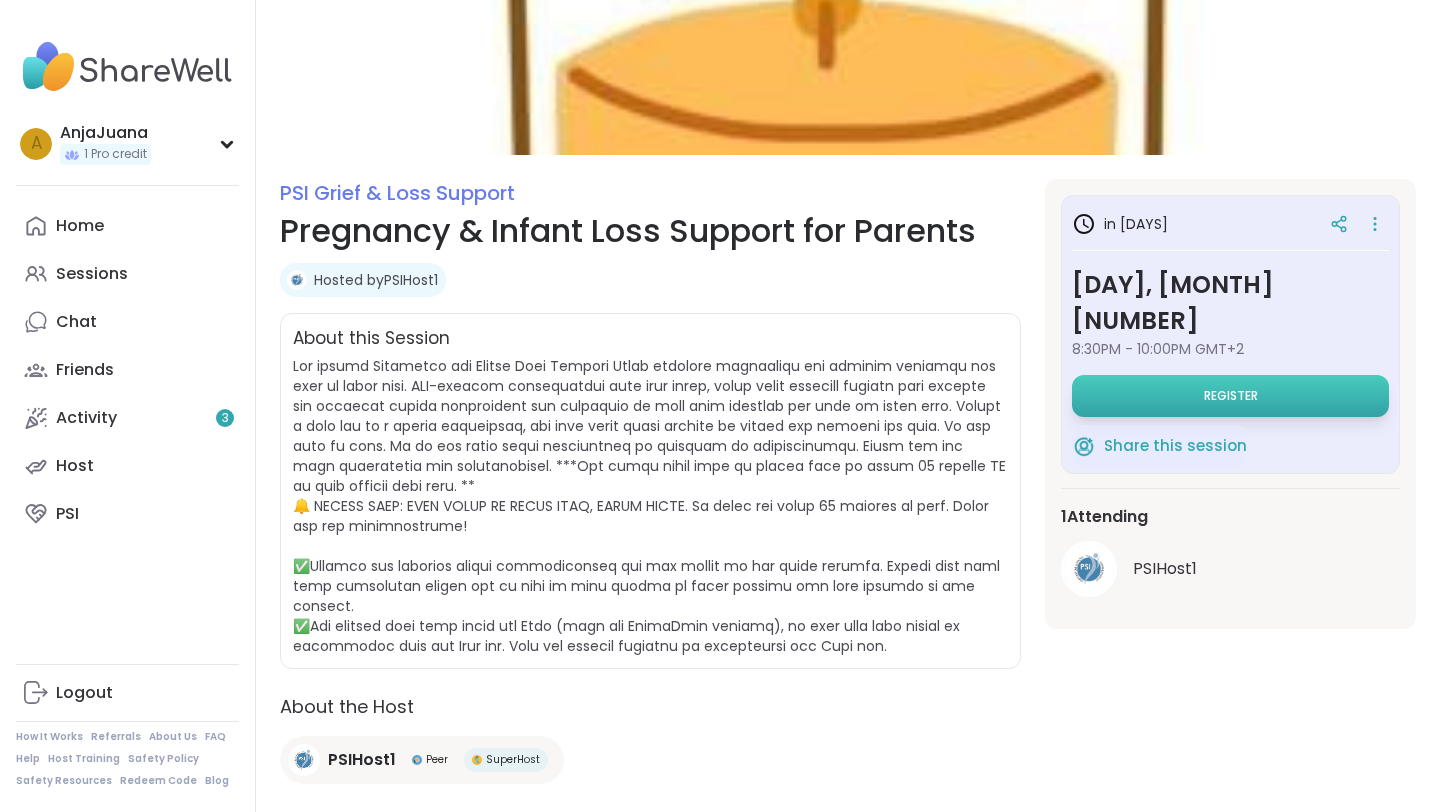 click on "Register" at bounding box center (1230, 396) 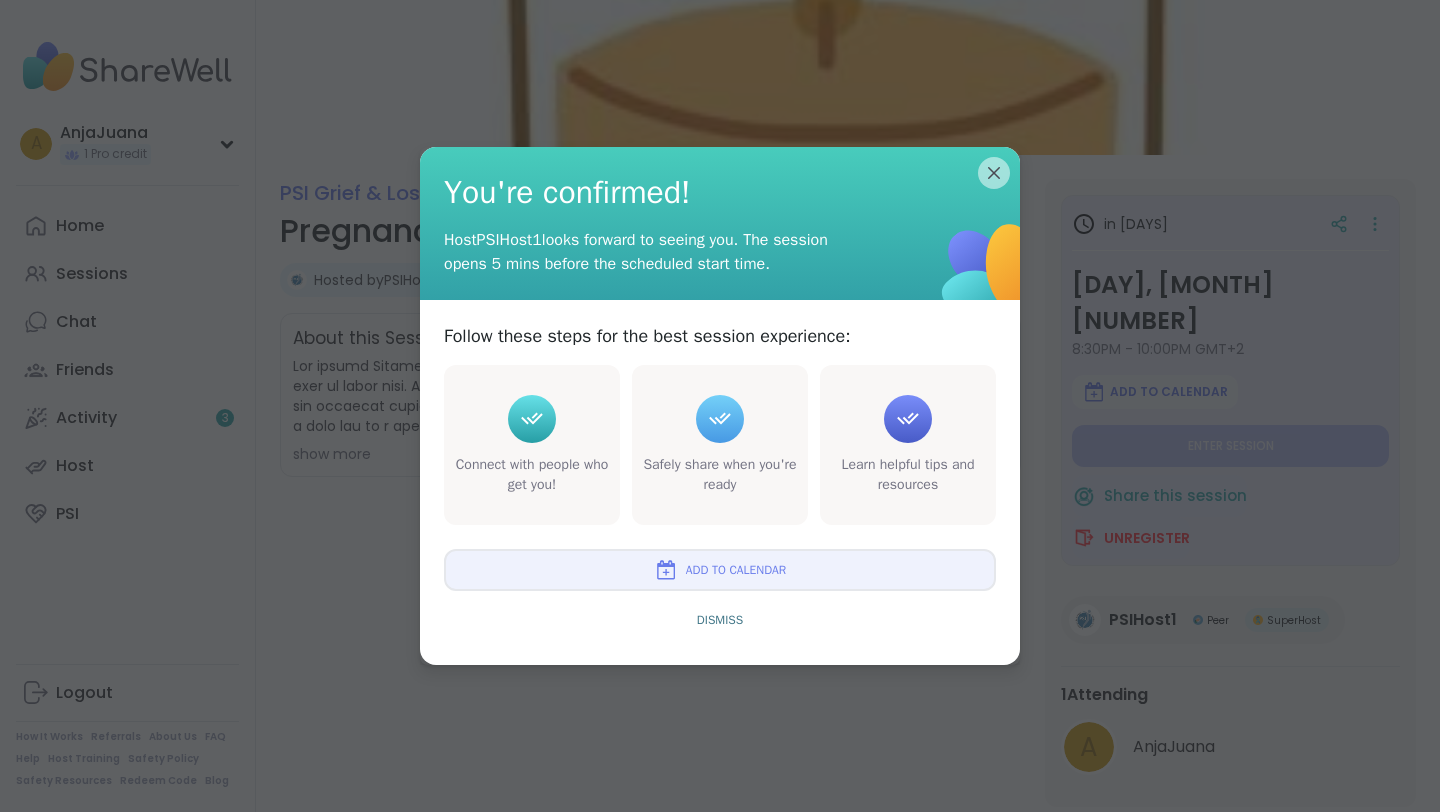 click on "Add to Calendar" at bounding box center (736, 570) 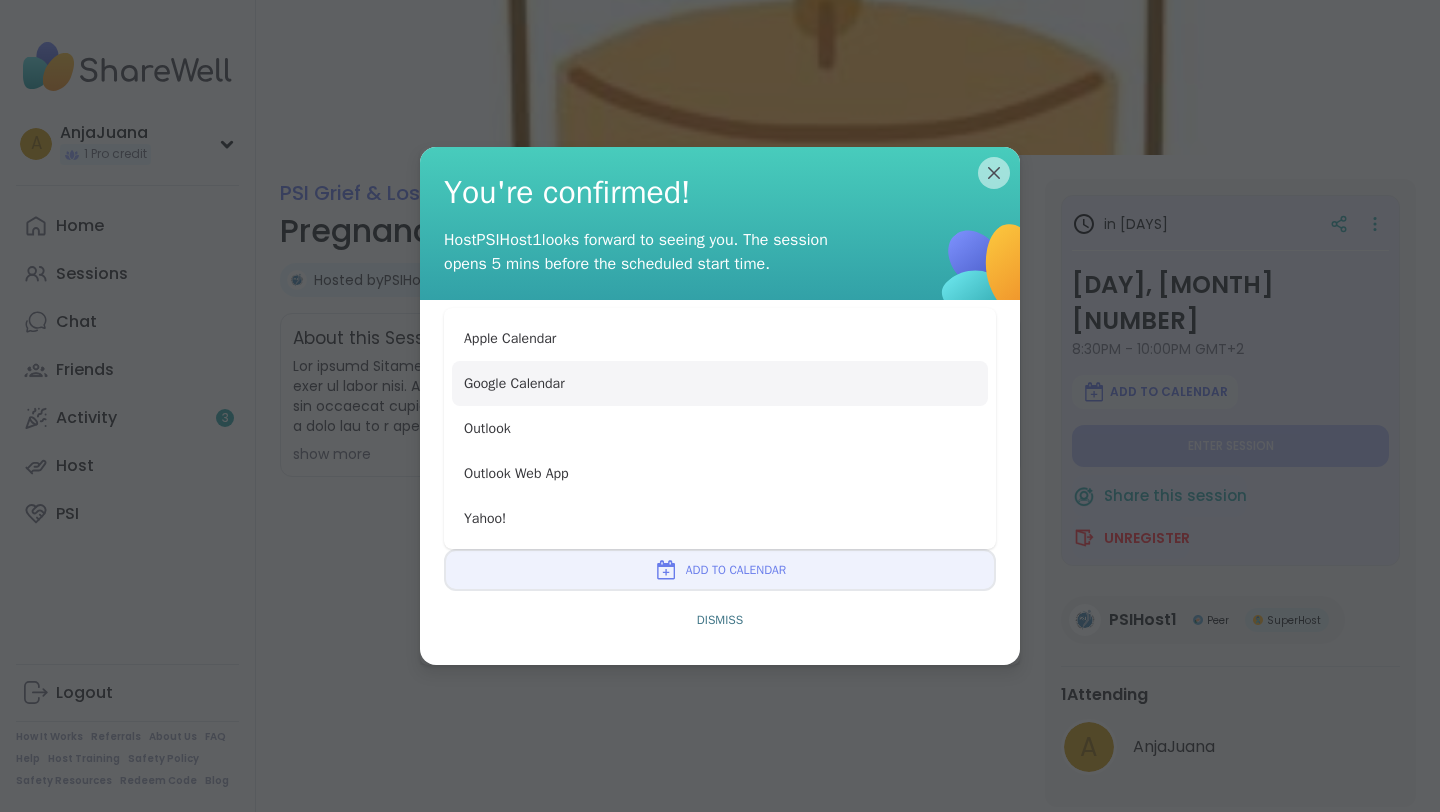 click on "Google Calendar" at bounding box center [720, 383] 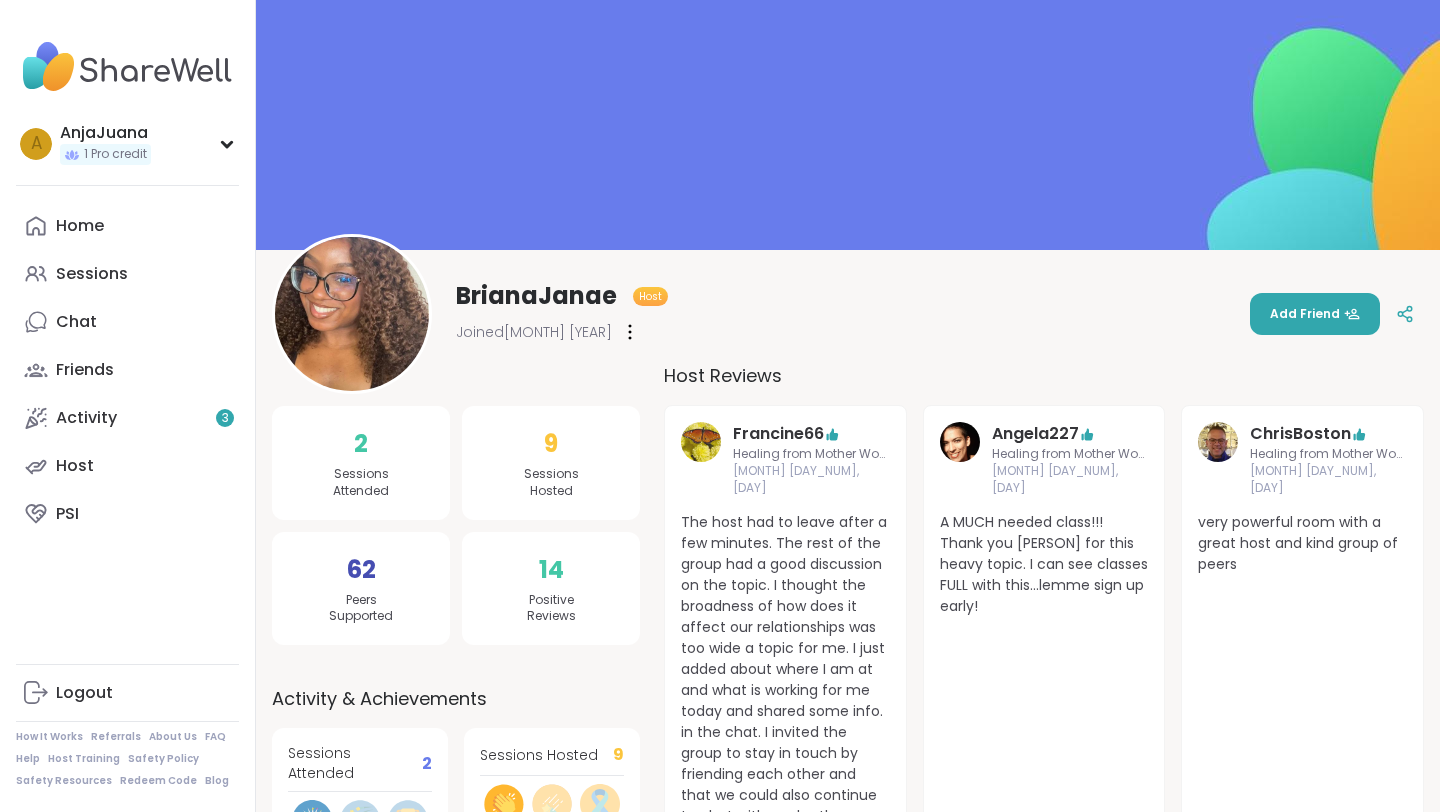 scroll, scrollTop: 0, scrollLeft: 0, axis: both 